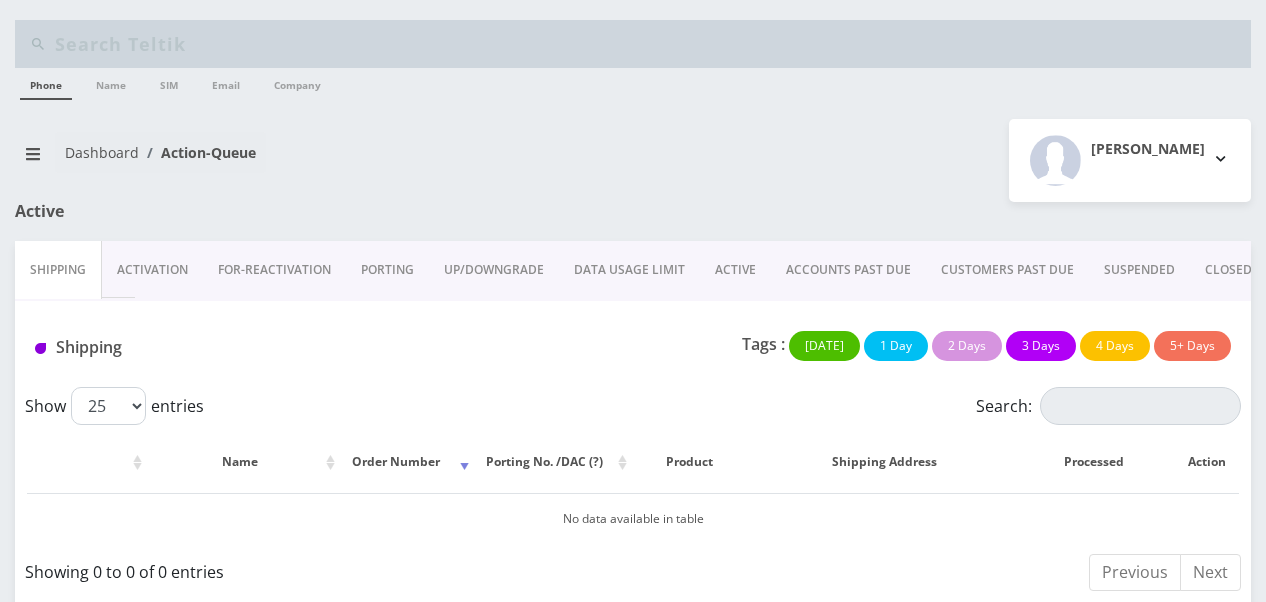 scroll, scrollTop: 0, scrollLeft: 0, axis: both 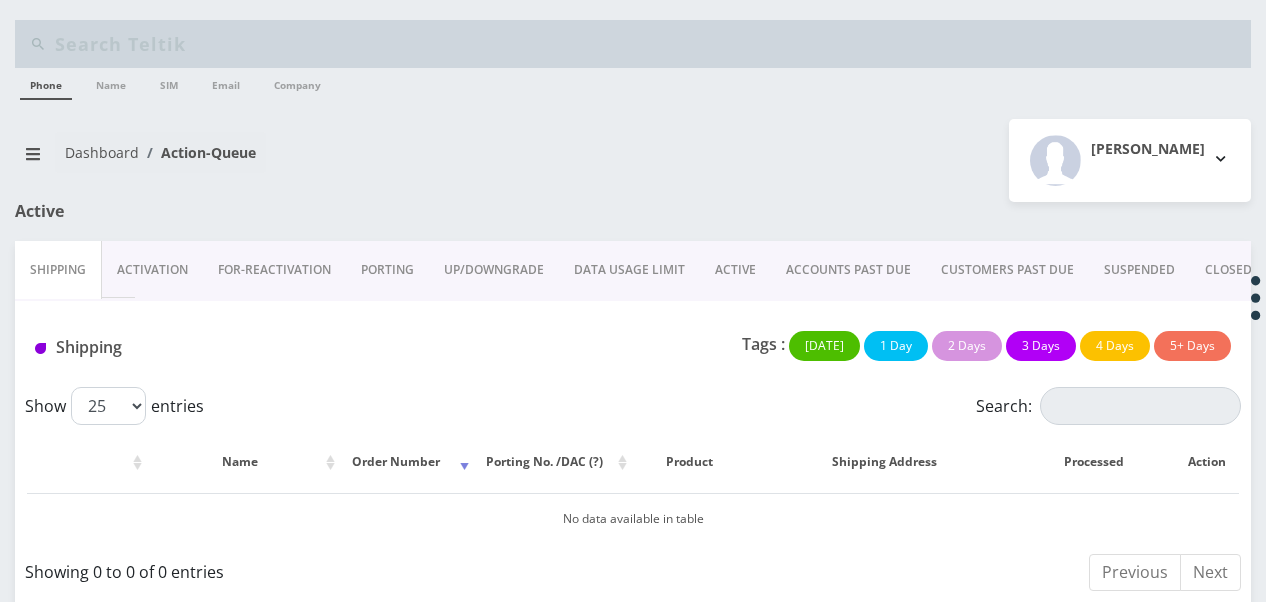 click on "ACTIVE" at bounding box center [735, 270] 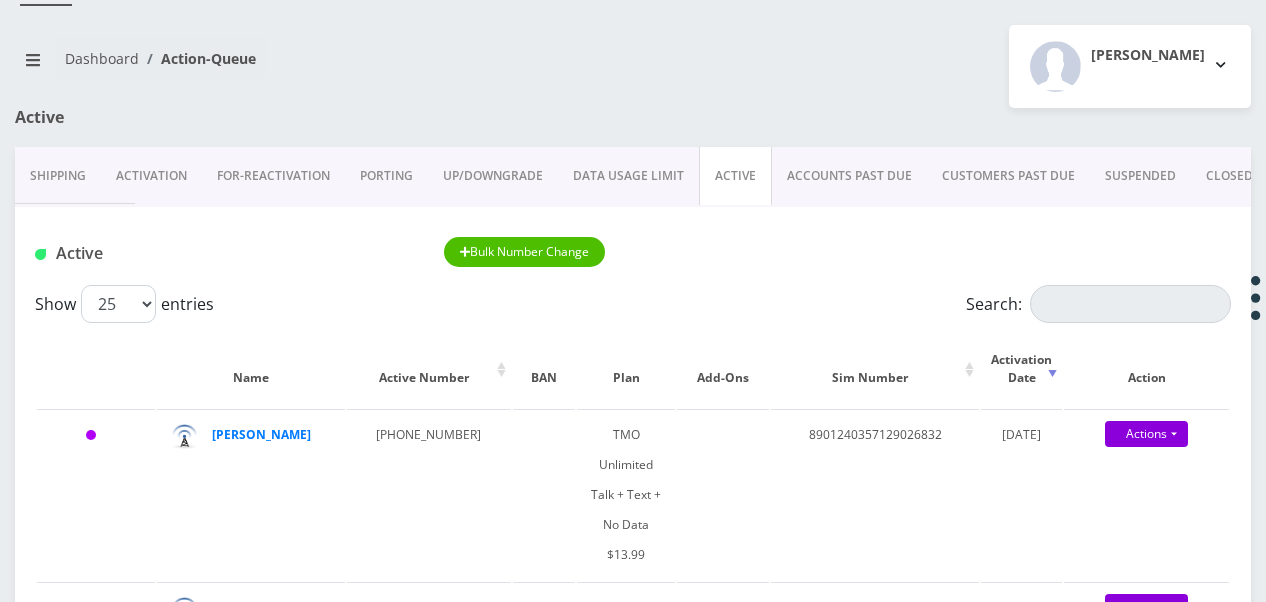 scroll, scrollTop: 200, scrollLeft: 0, axis: vertical 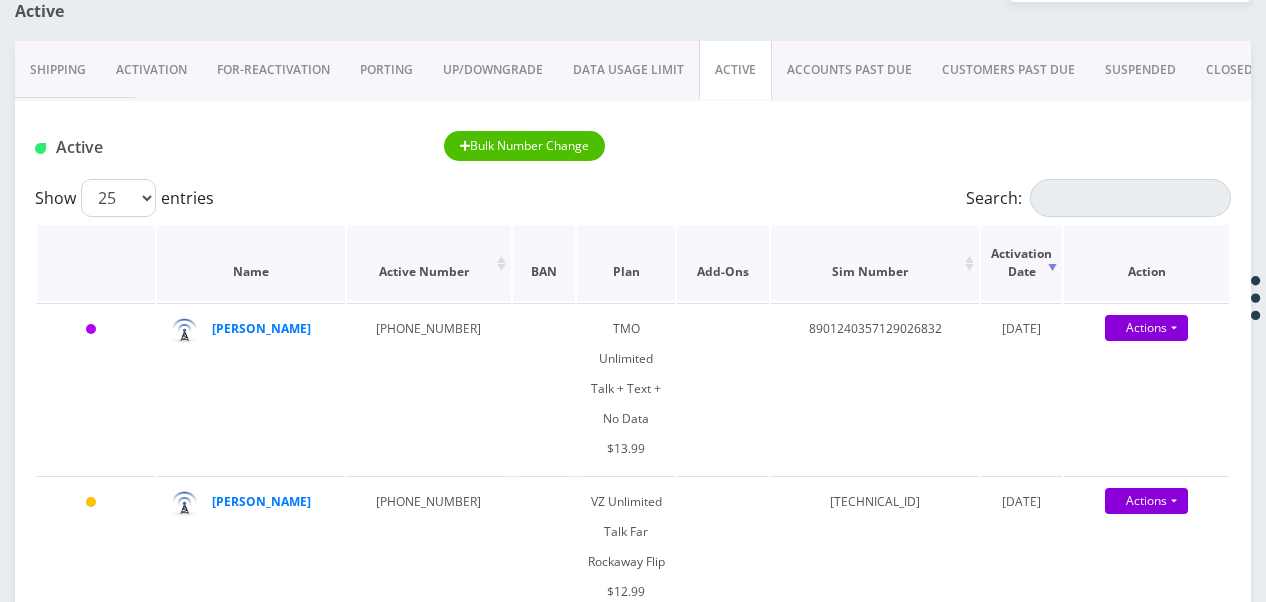 click on "Plan" at bounding box center [626, 263] 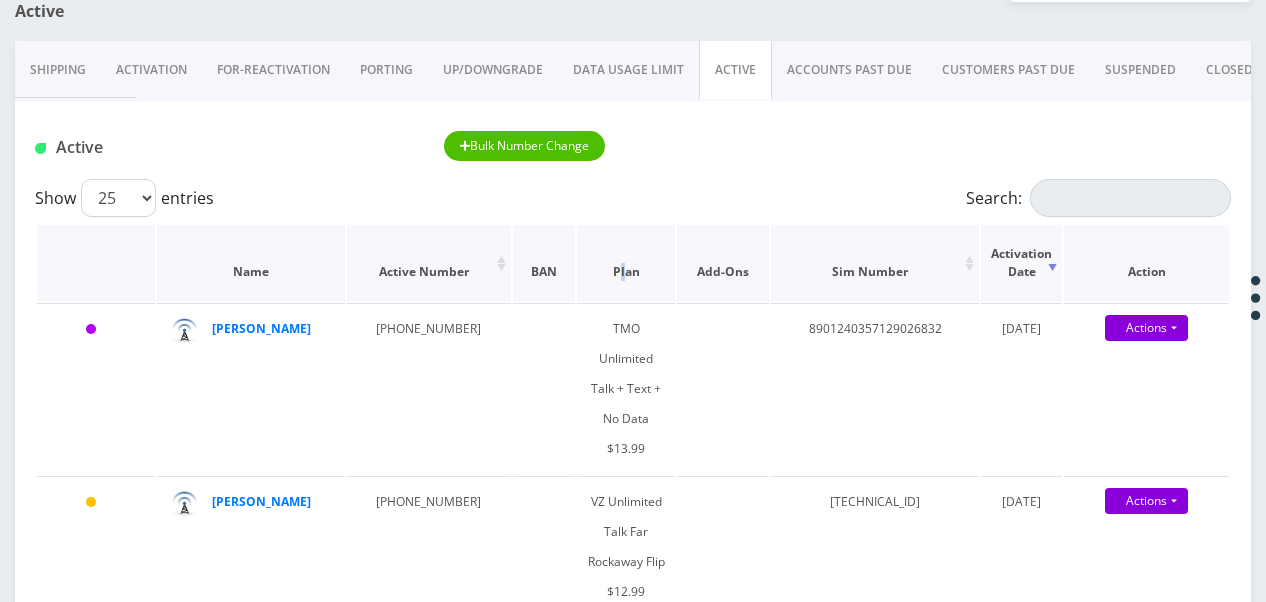 drag, startPoint x: 594, startPoint y: 270, endPoint x: 583, endPoint y: 277, distance: 13.038404 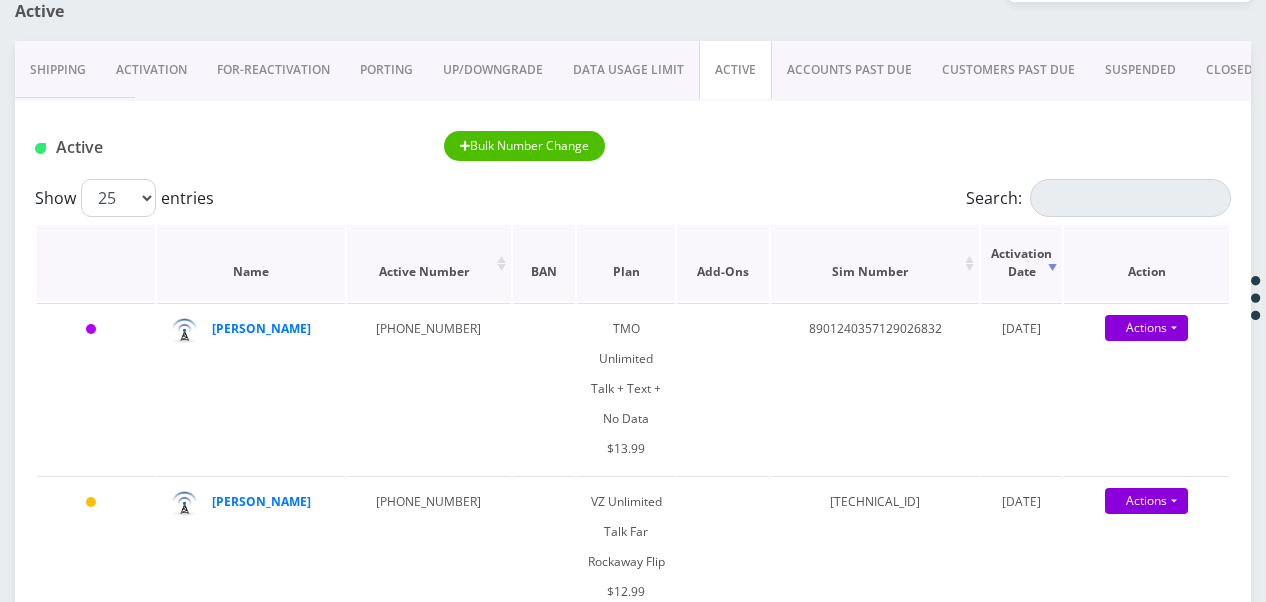 click on "Name" at bounding box center [251, 263] 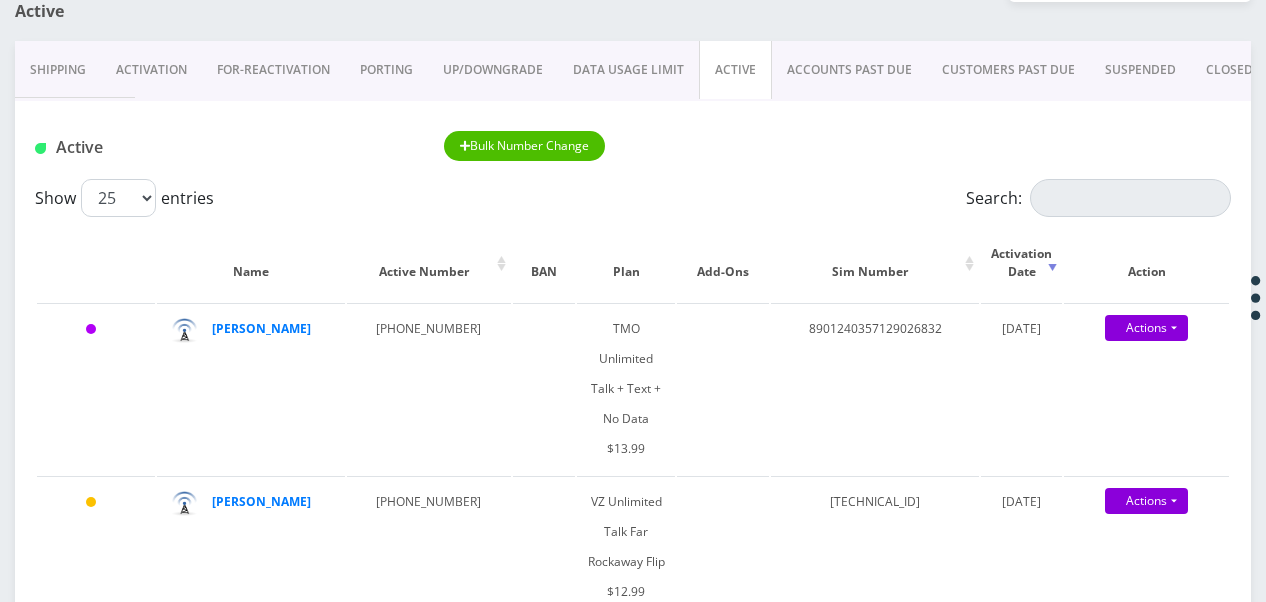 click on "Name Active Number BAN Plan Add-Ons Sim Number Activation Date Action
3 Days
yehuda stahler
929-662-8784 TMO Unlimited Talk + Text + No Data $13.99 8901240357129026832 July 03, 2025
Actions
Suspend
Close
Confirm  203123   Close" at bounding box center [633, 1840] 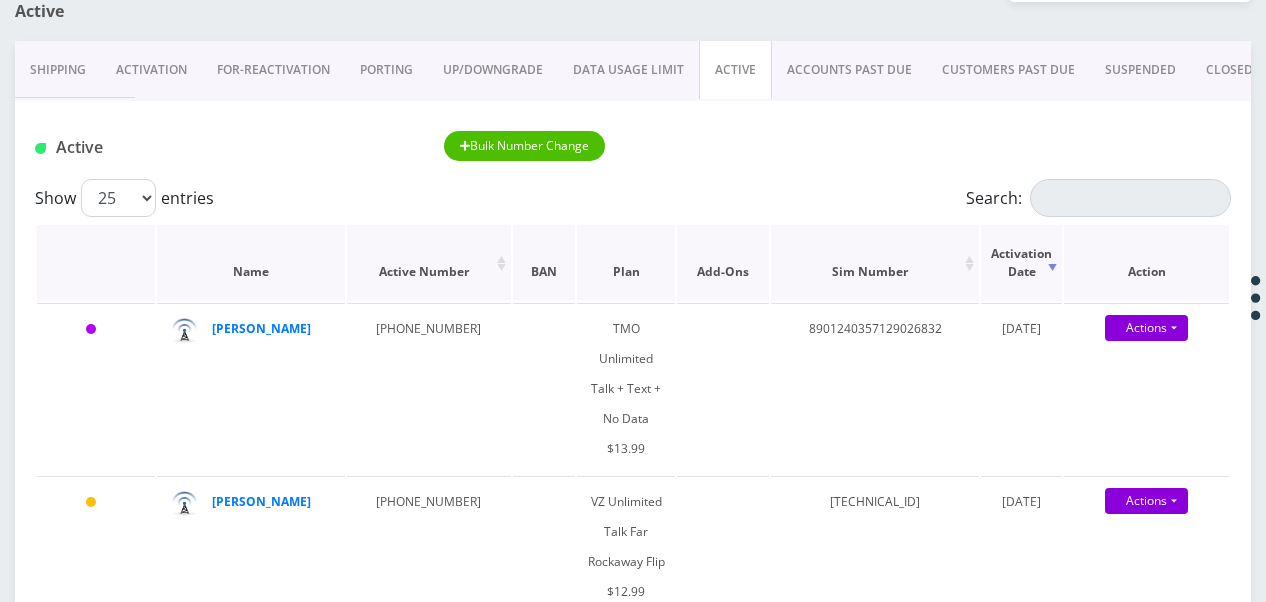 click on "Plan" at bounding box center [626, 263] 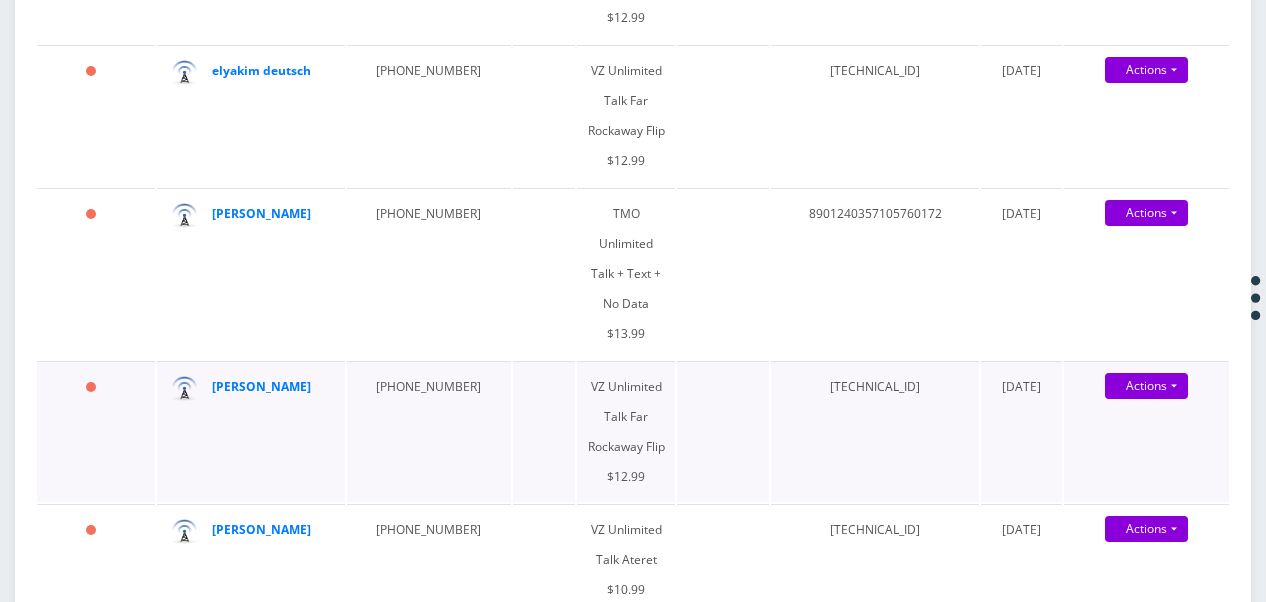 scroll, scrollTop: 1400, scrollLeft: 0, axis: vertical 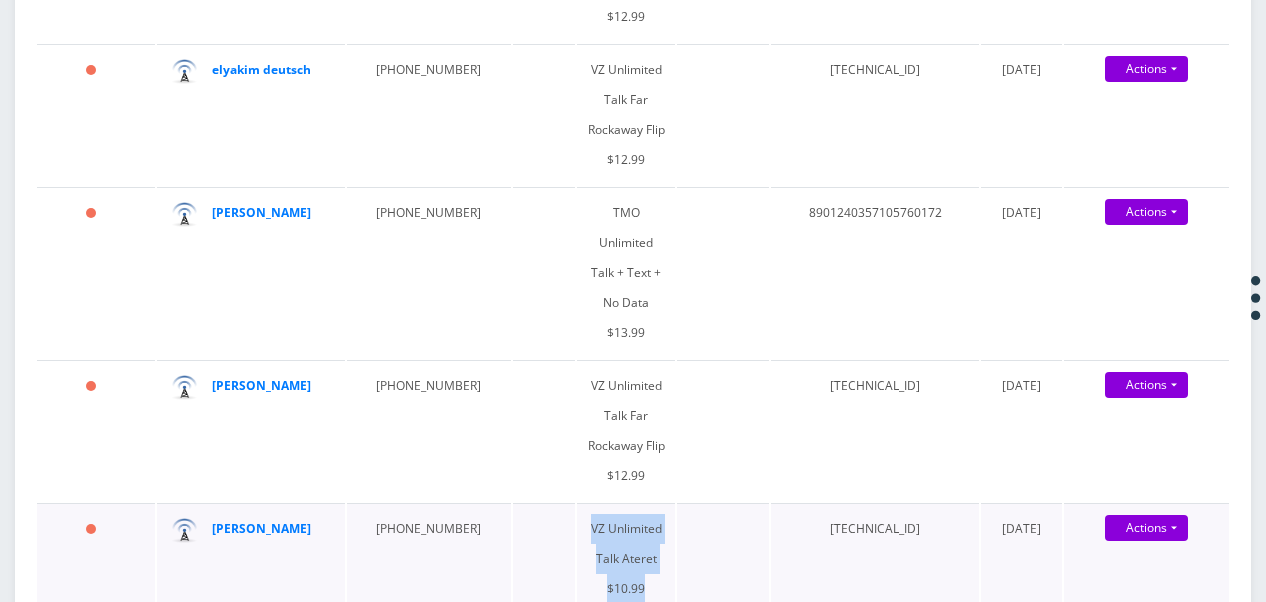 drag, startPoint x: 543, startPoint y: 378, endPoint x: 624, endPoint y: 425, distance: 93.64828 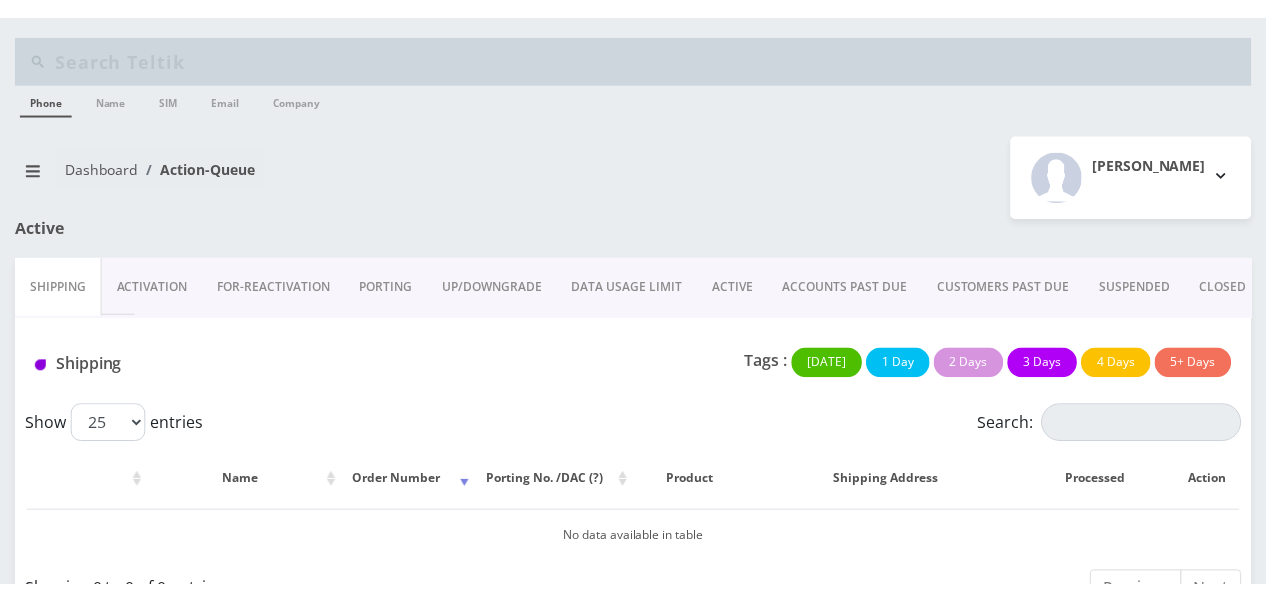 scroll, scrollTop: 0, scrollLeft: 0, axis: both 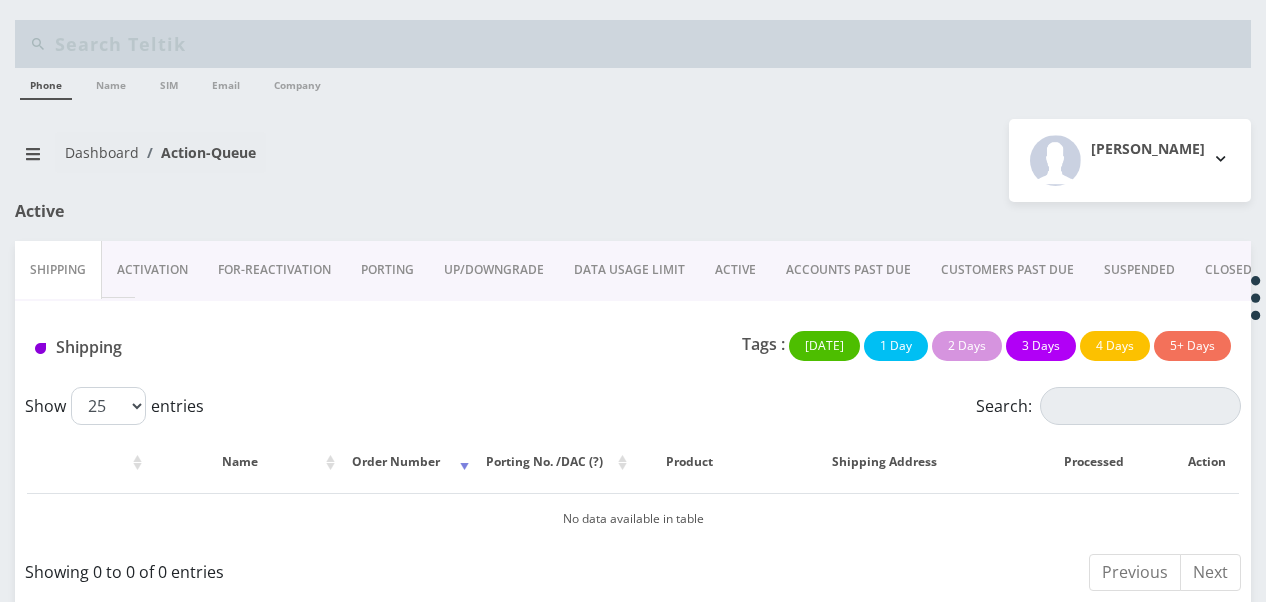 click on "ACTIVE" at bounding box center (735, 270) 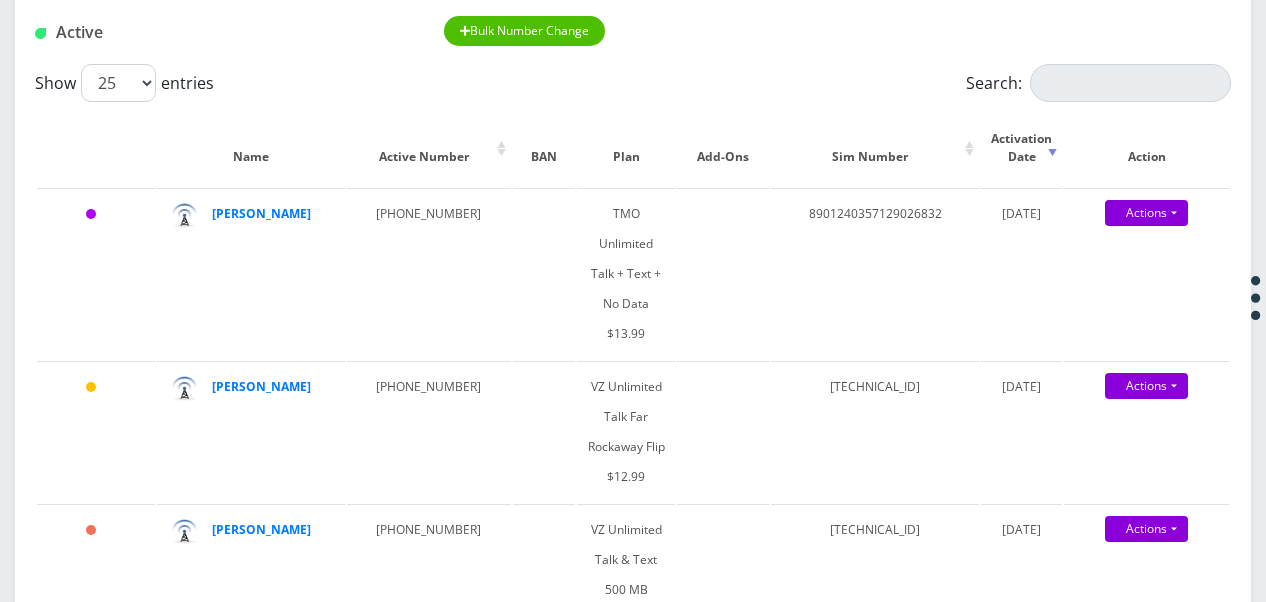 scroll, scrollTop: 200, scrollLeft: 0, axis: vertical 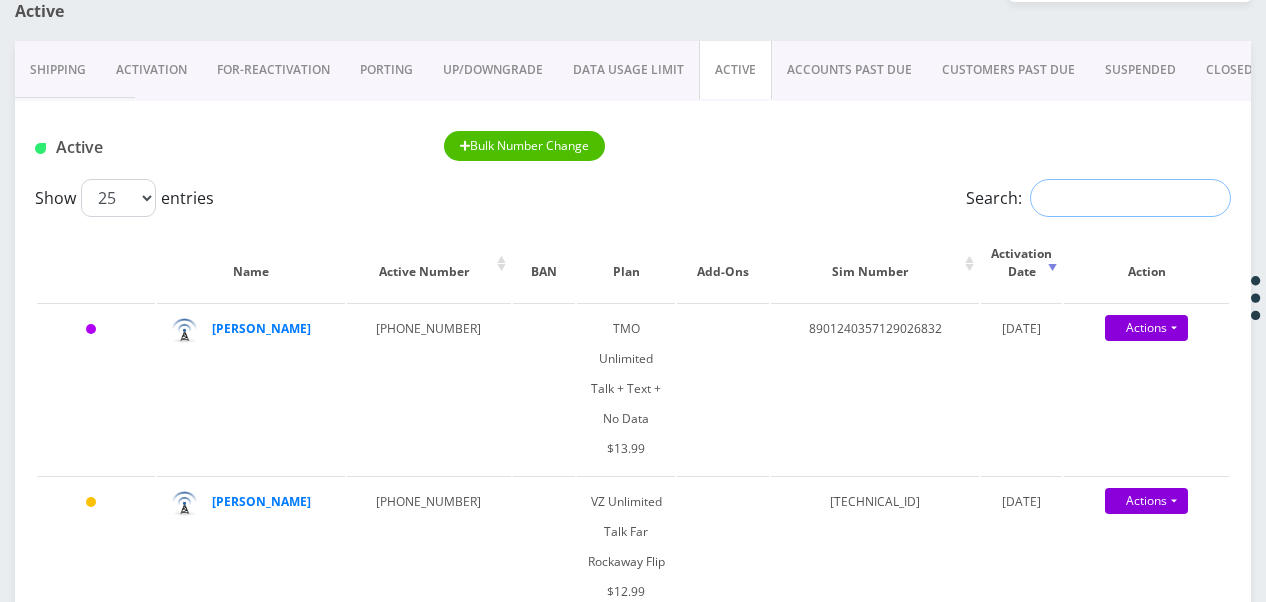 click on "Search:" at bounding box center [1130, 198] 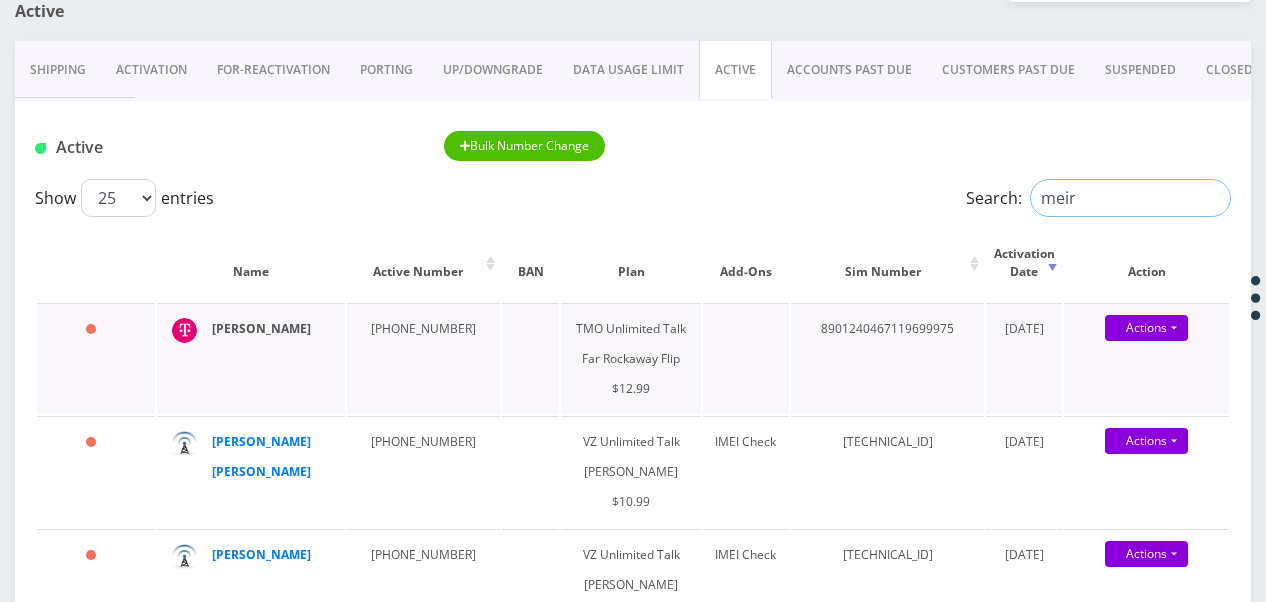 type on "meir" 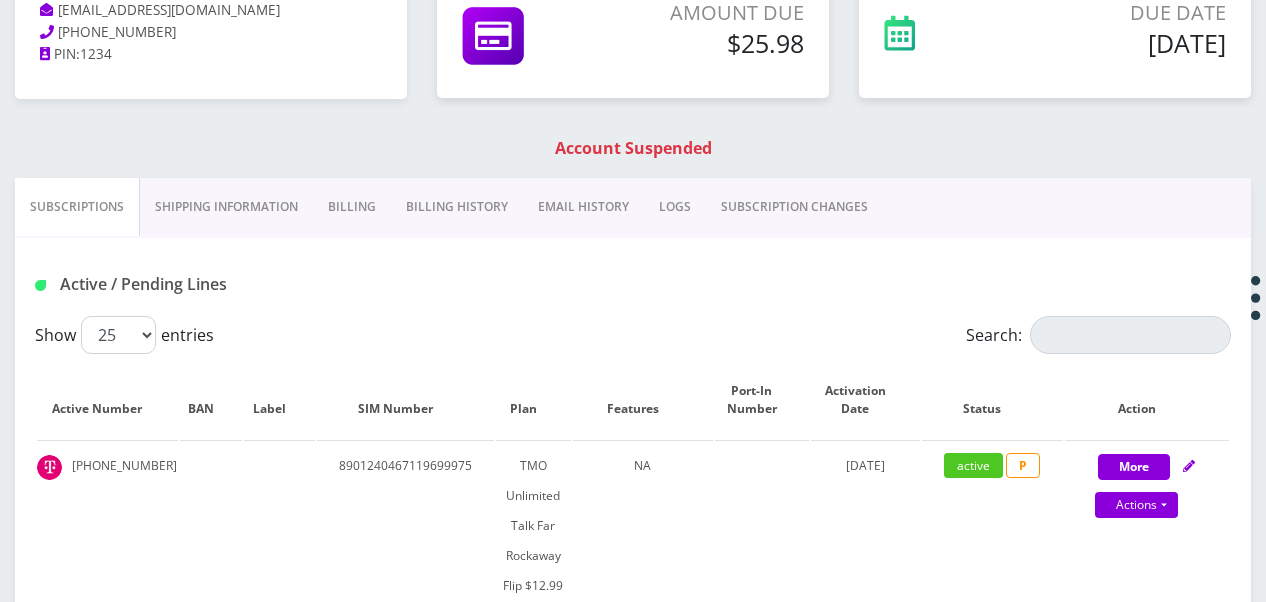scroll, scrollTop: 300, scrollLeft: 0, axis: vertical 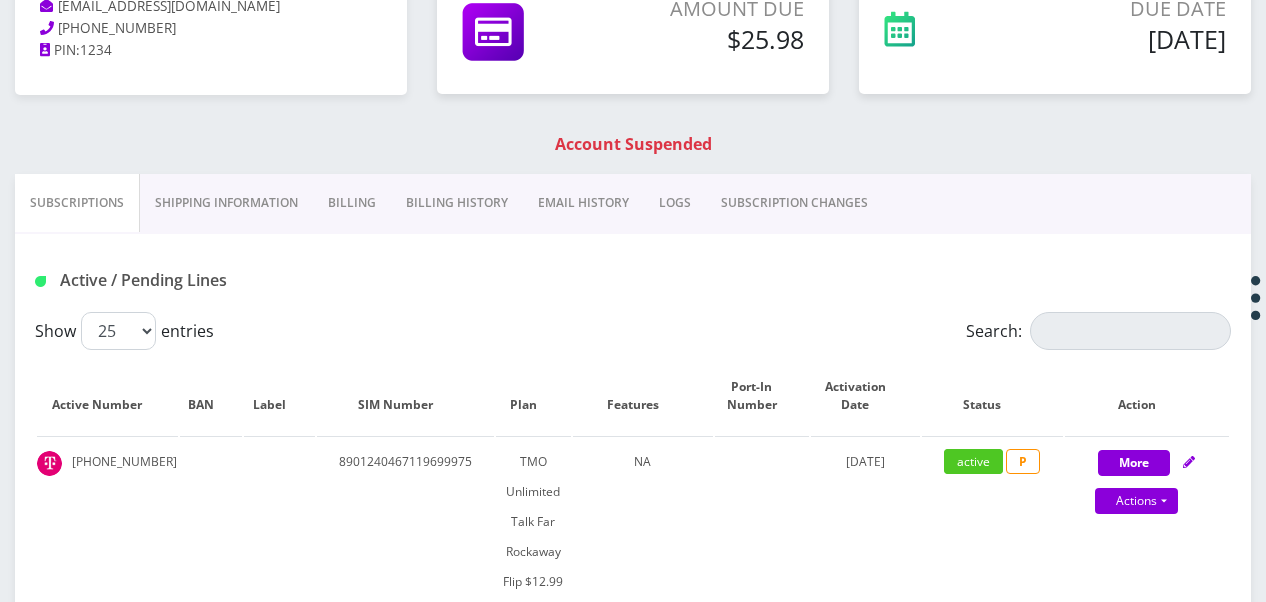 click on "Billing" at bounding box center [352, 203] 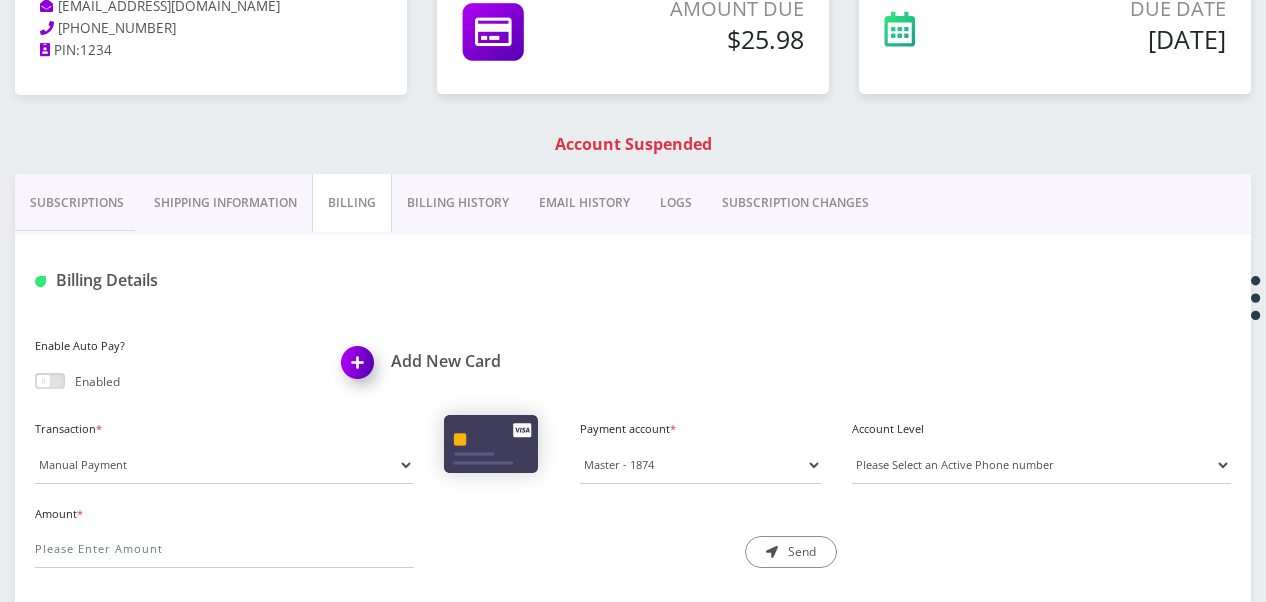 scroll, scrollTop: 500, scrollLeft: 0, axis: vertical 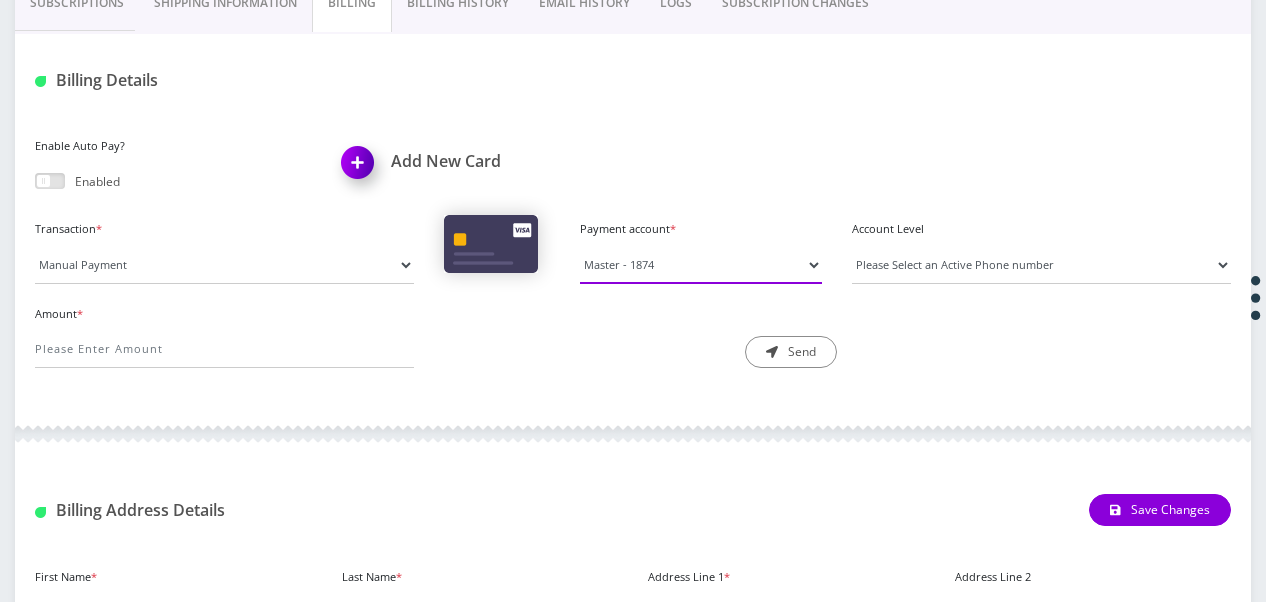 click on "Visa - 7077
Master - 1874" at bounding box center (701, 265) 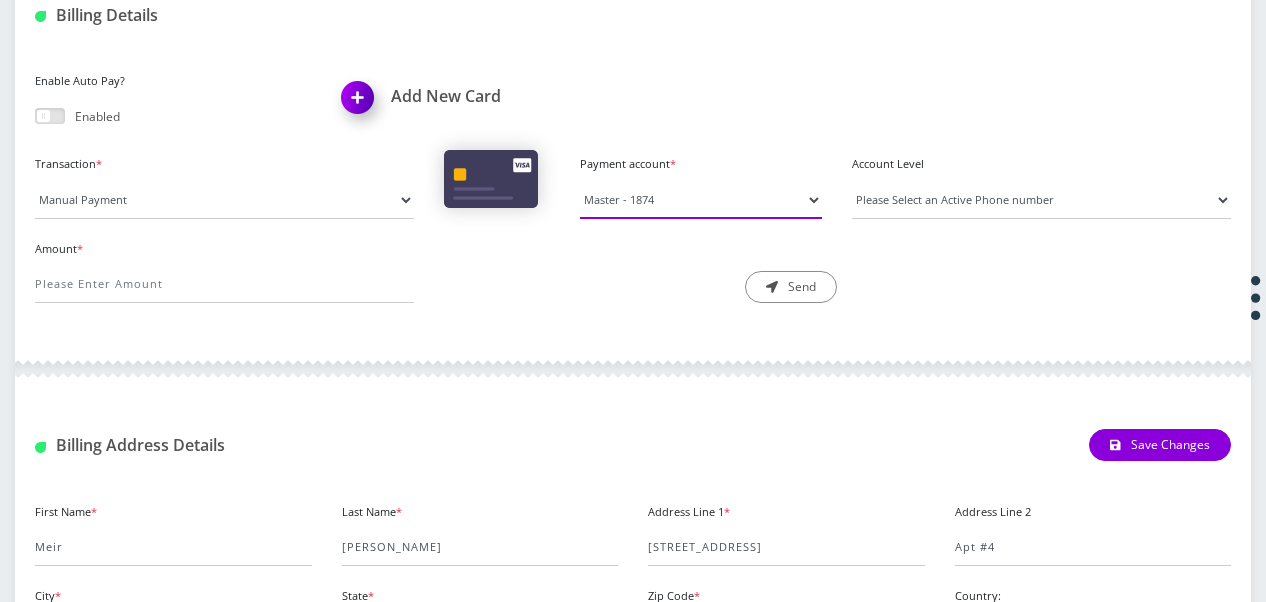scroll, scrollTop: 465, scrollLeft: 0, axis: vertical 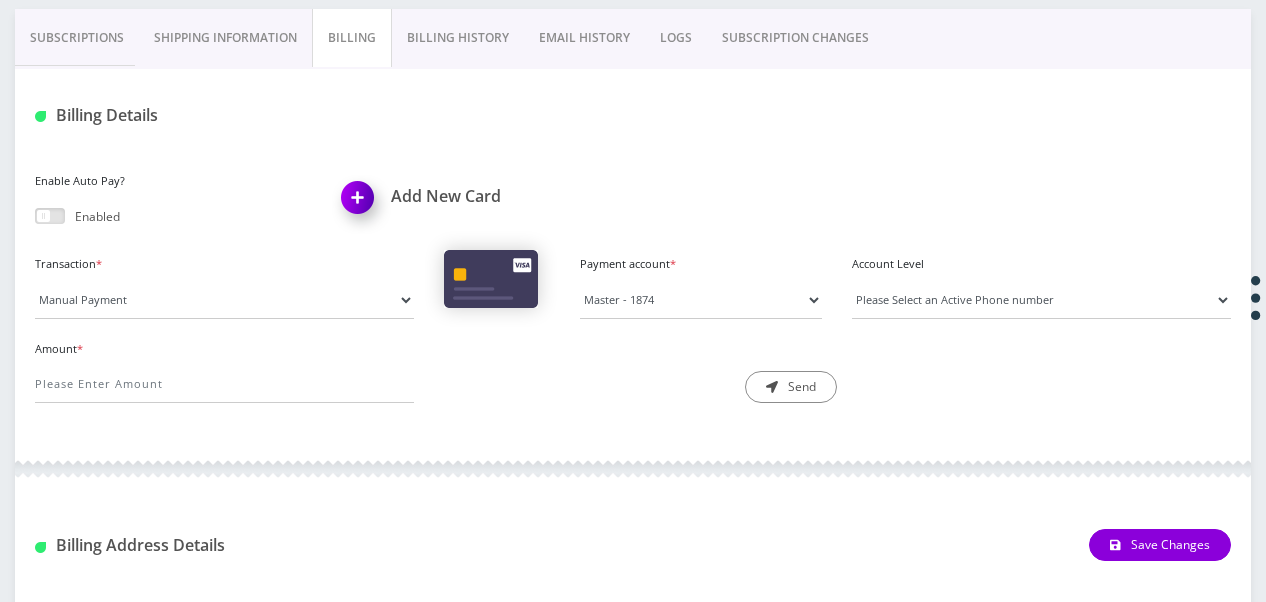 click at bounding box center (50, 216) 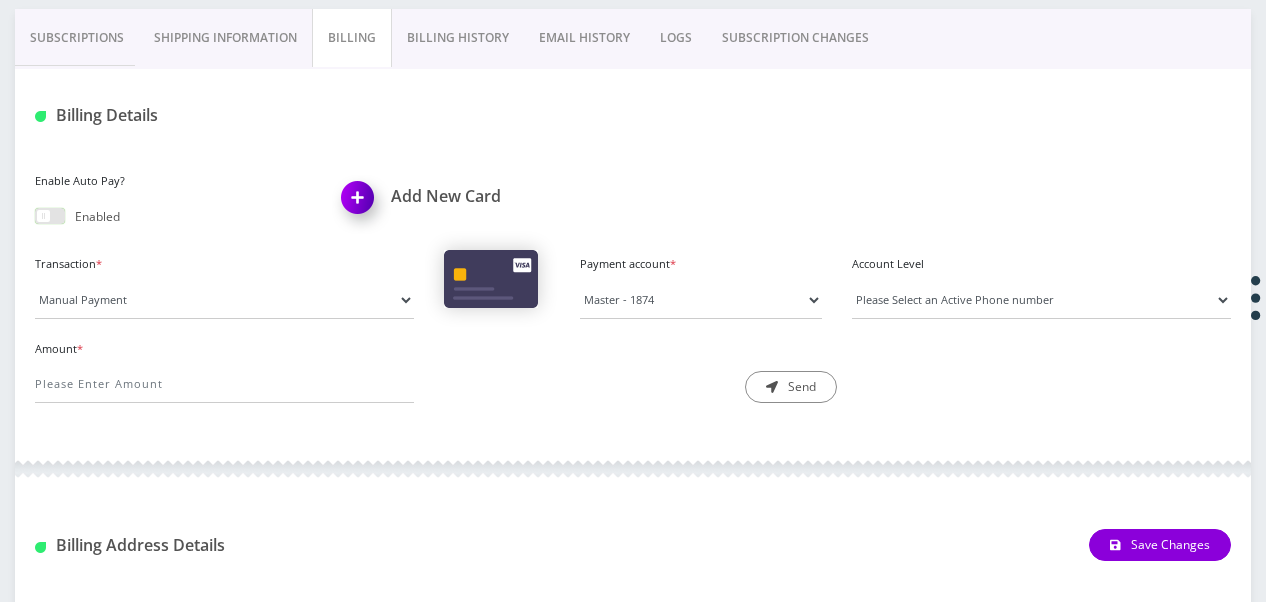 click at bounding box center (35, 220) 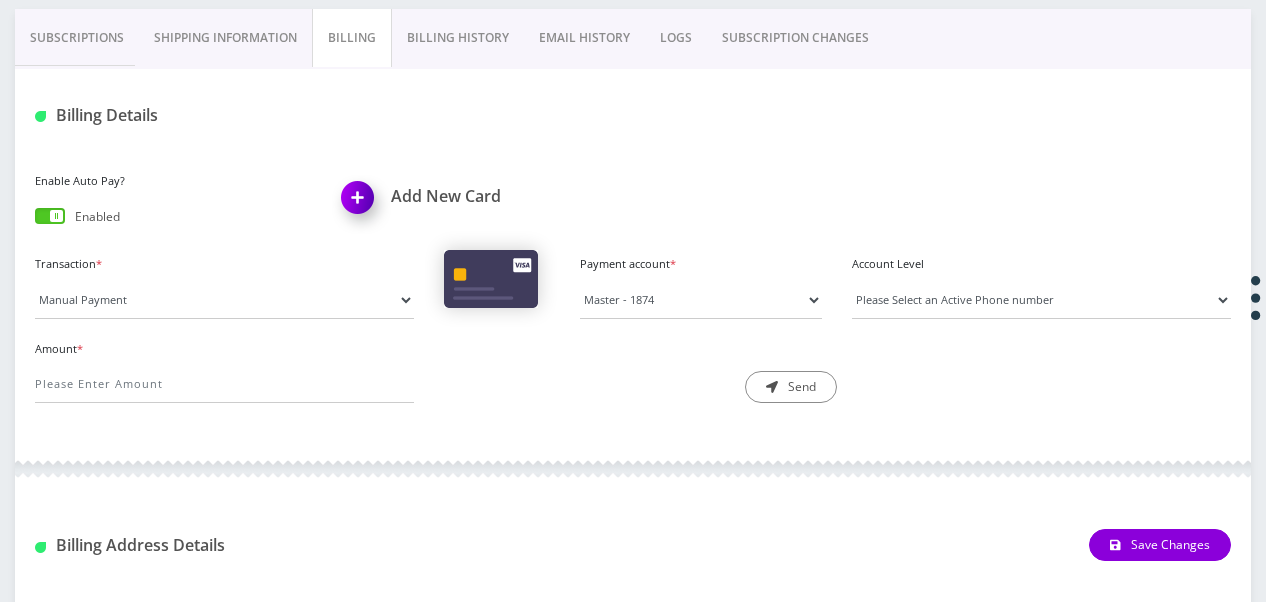 click on "Transaction  *
Manual Payment Custom Charge Manual Credit Custom Invoice
Payment account   *
Visa - 7077
Master - 1874 Please select a payment account  * Type" at bounding box center (633, 292) 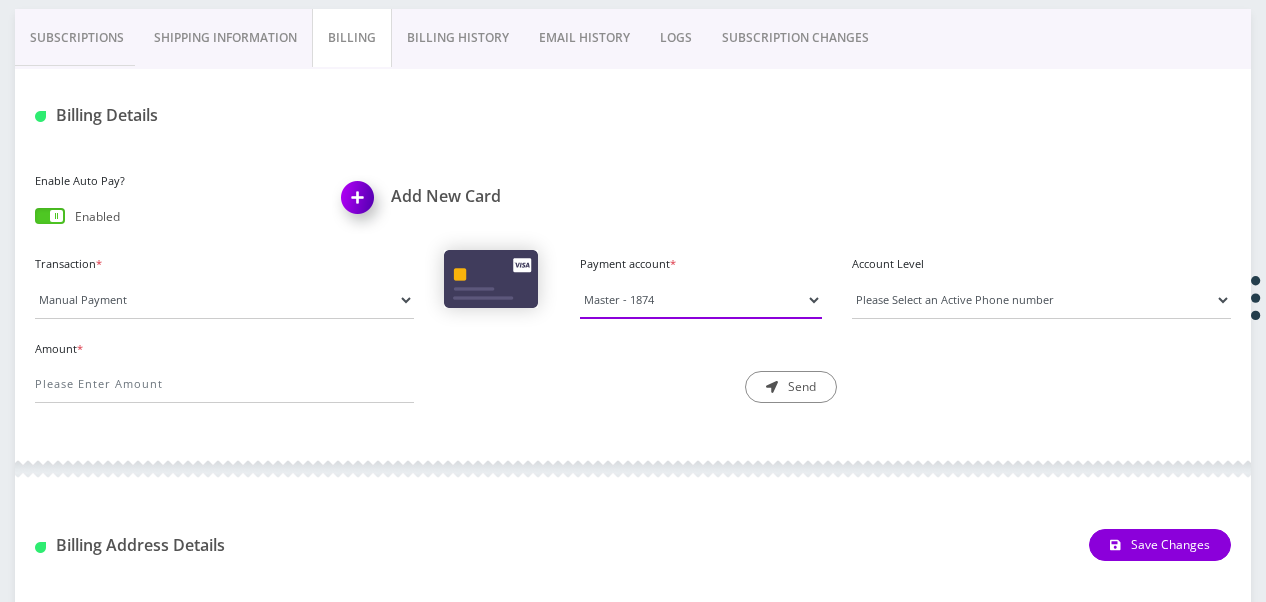 click on "Visa - 7077
Master - 1874" at bounding box center (701, 300) 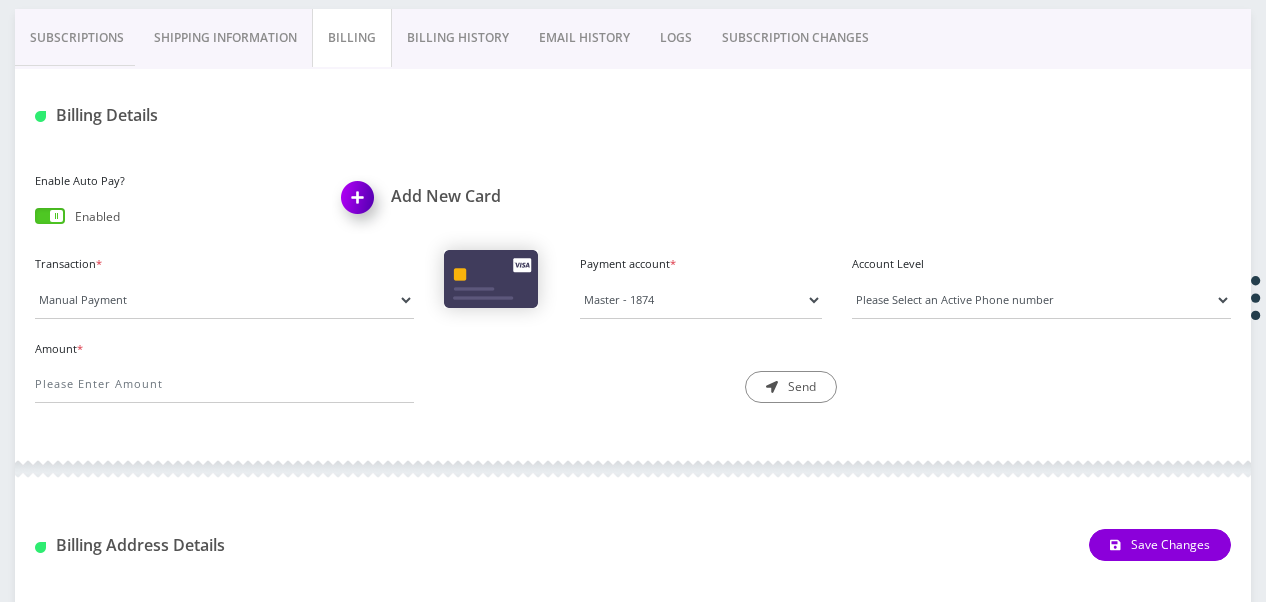 click on "Enable Auto Pay?
Enabled
Add New Card" at bounding box center (633, 208) 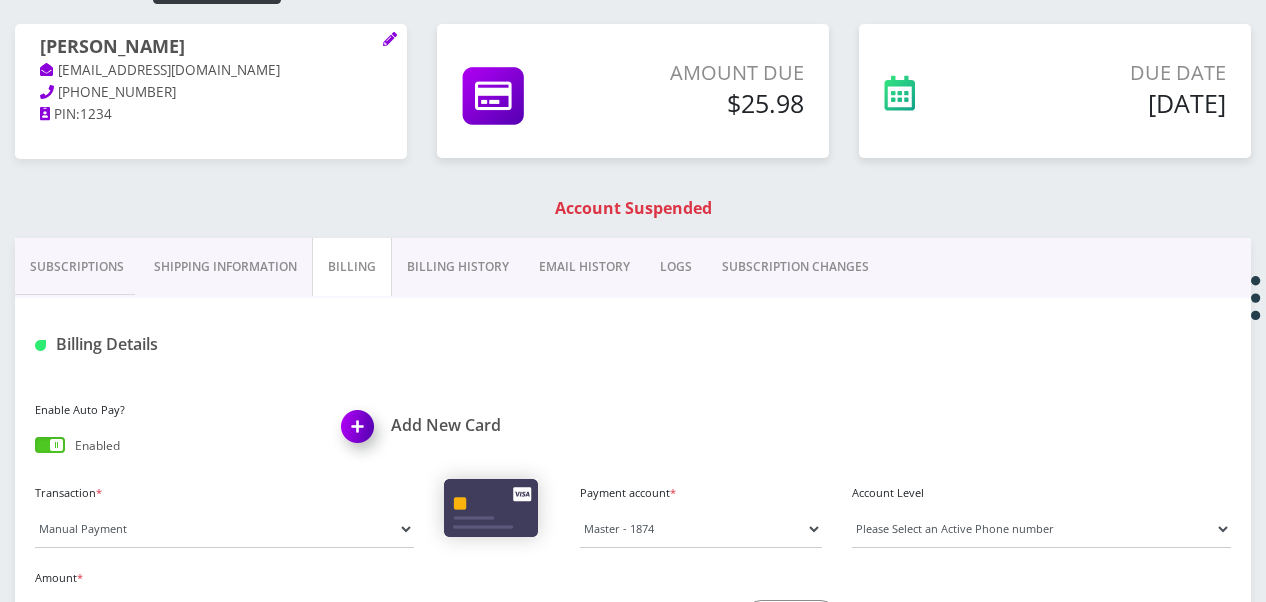 scroll, scrollTop: 265, scrollLeft: 0, axis: vertical 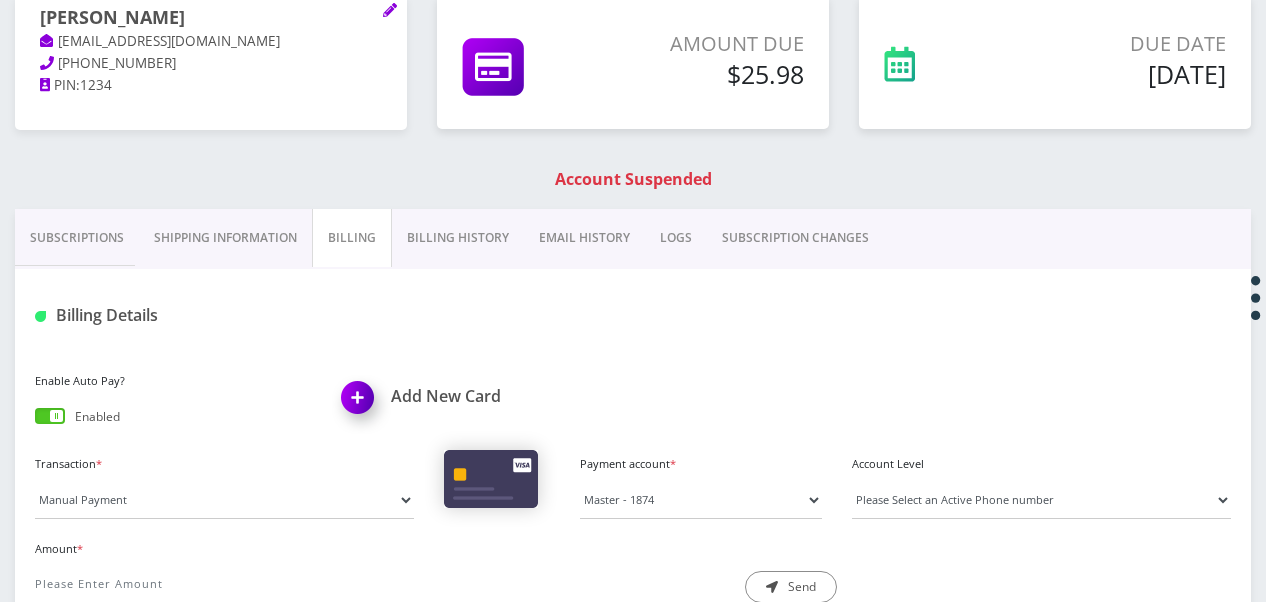 click on "Subscriptions" at bounding box center (77, 238) 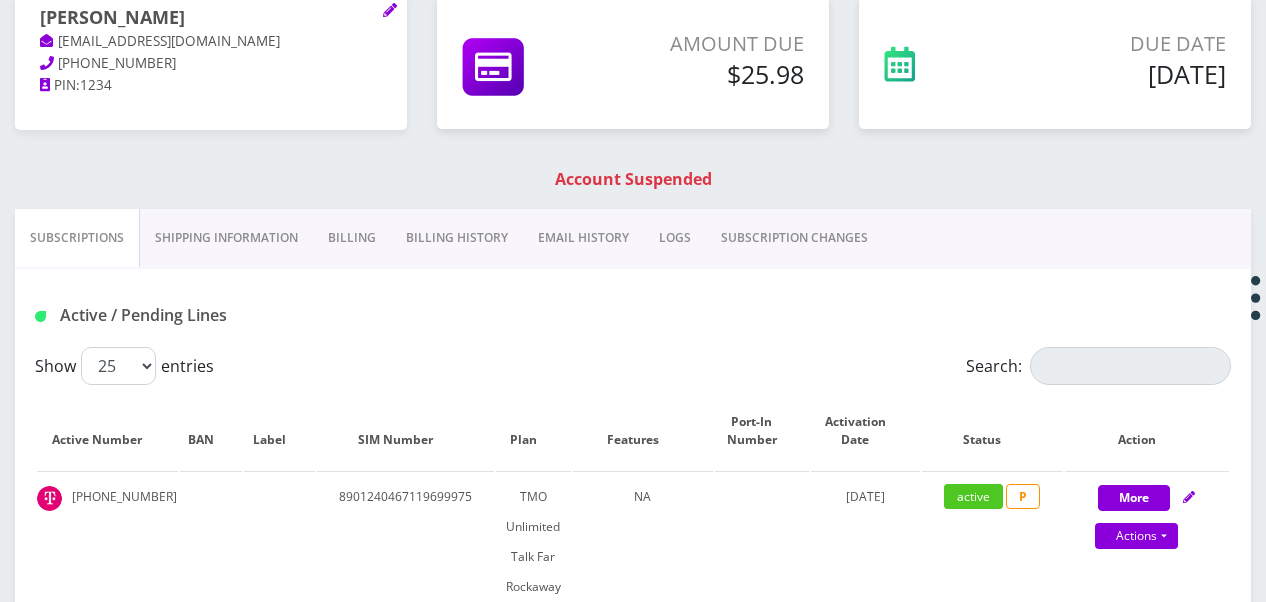 click on "Billing" at bounding box center [352, 238] 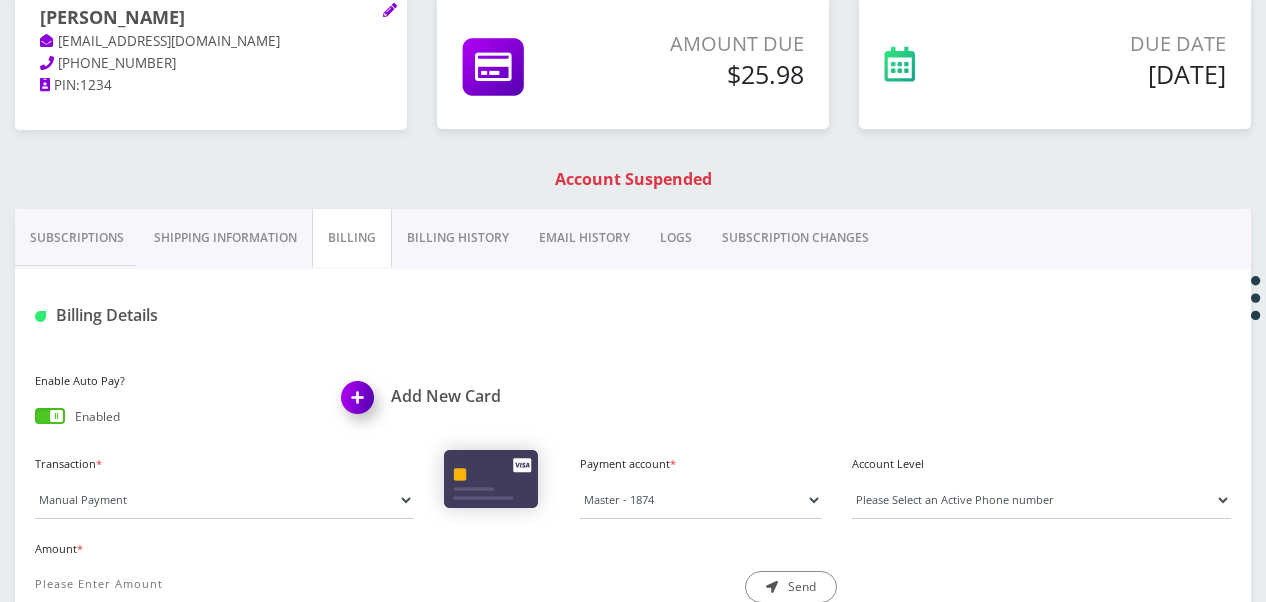 click on "Meir Haller
tlieberman613+e320e67760e@gmail.com
718-868-9155
PIN: 1234
Amount Due
$25.98
Due Date" at bounding box center [633, 102] 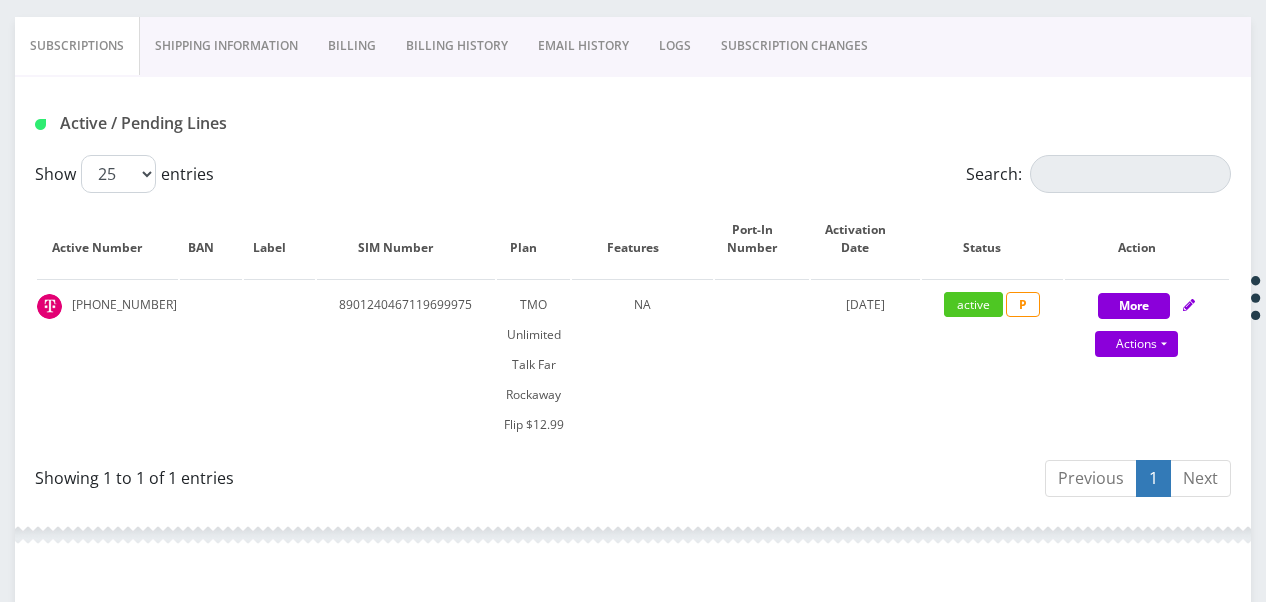 scroll, scrollTop: 365, scrollLeft: 0, axis: vertical 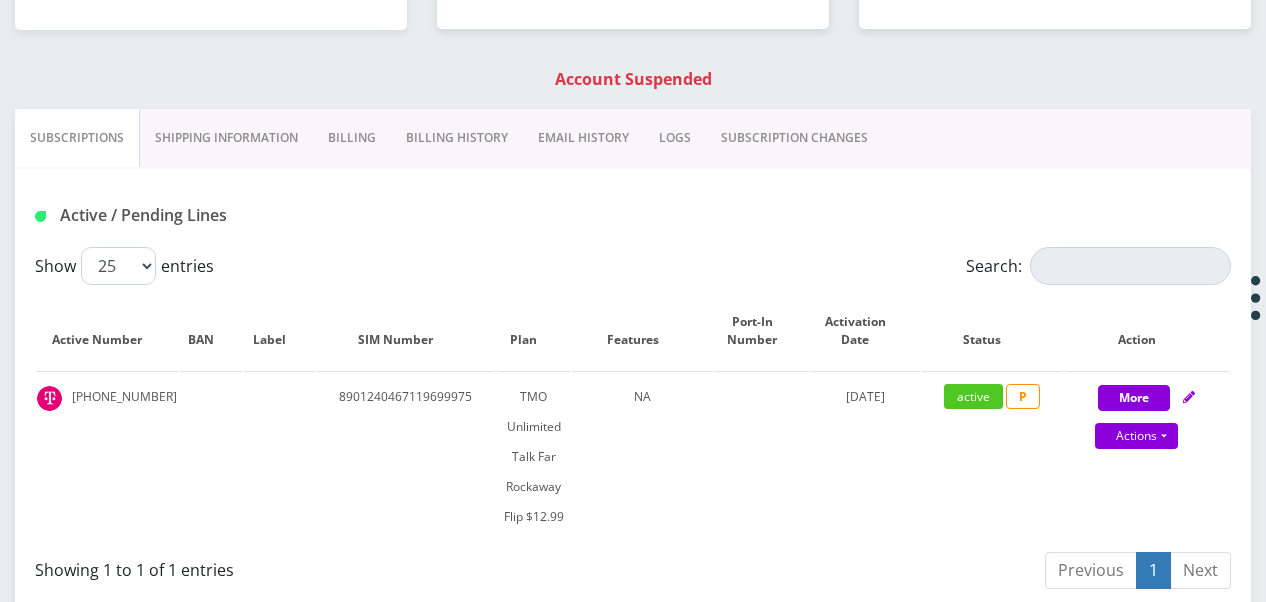 click on "Billing" at bounding box center (352, 138) 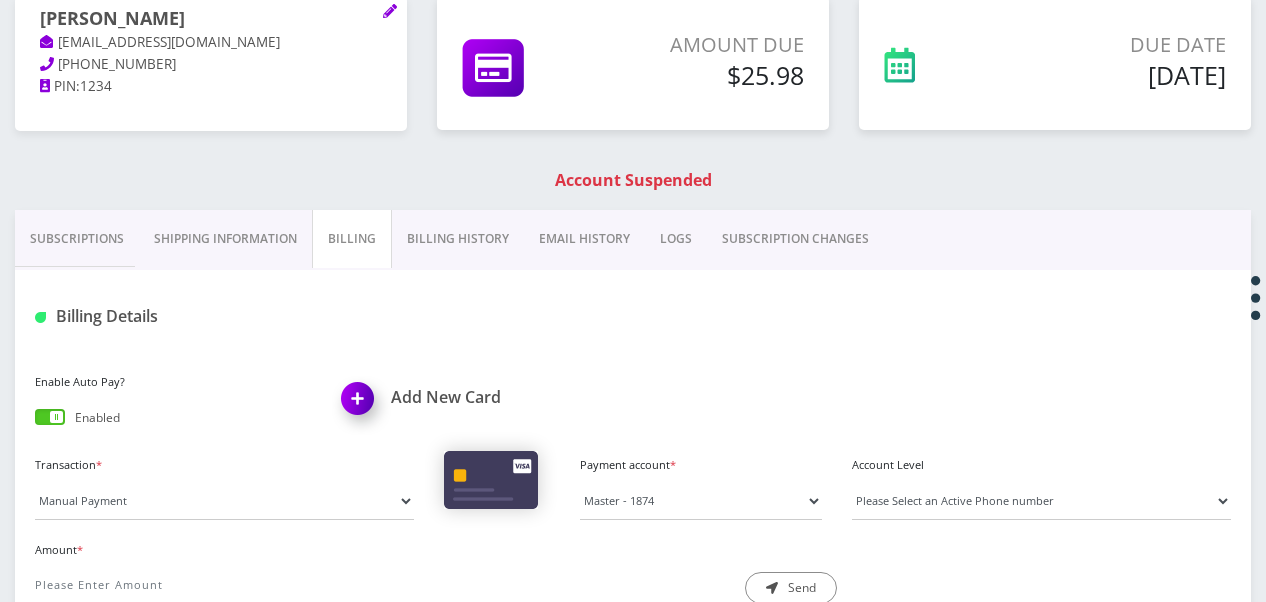 scroll, scrollTop: 165, scrollLeft: 0, axis: vertical 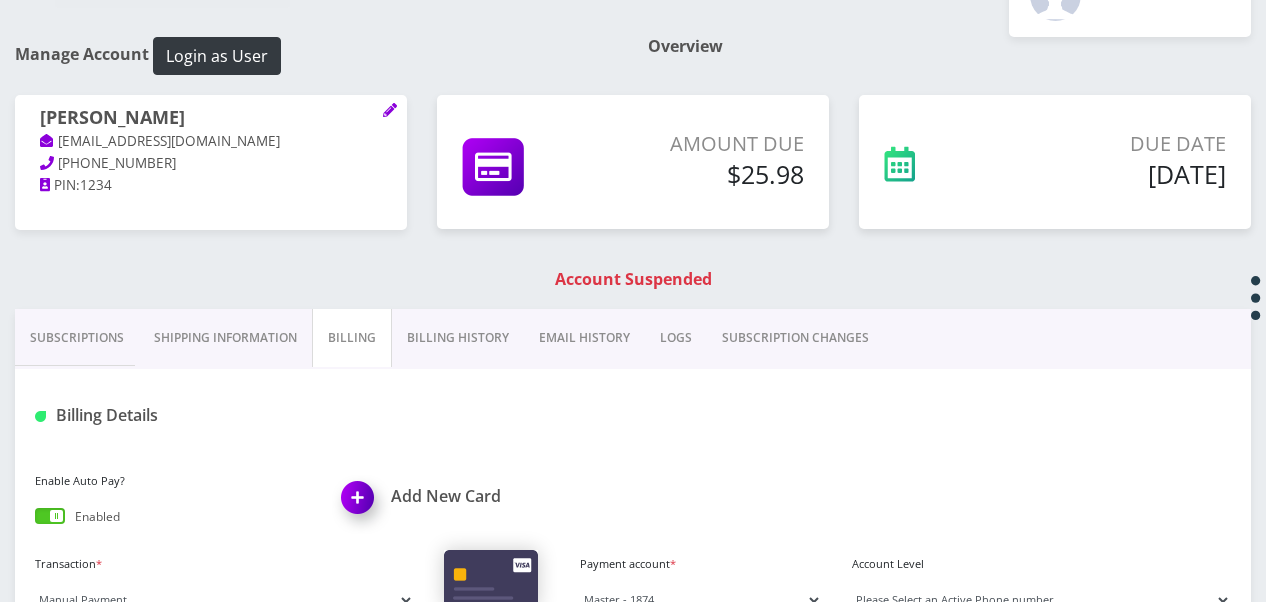 click on "Subscriptions" at bounding box center [77, 338] 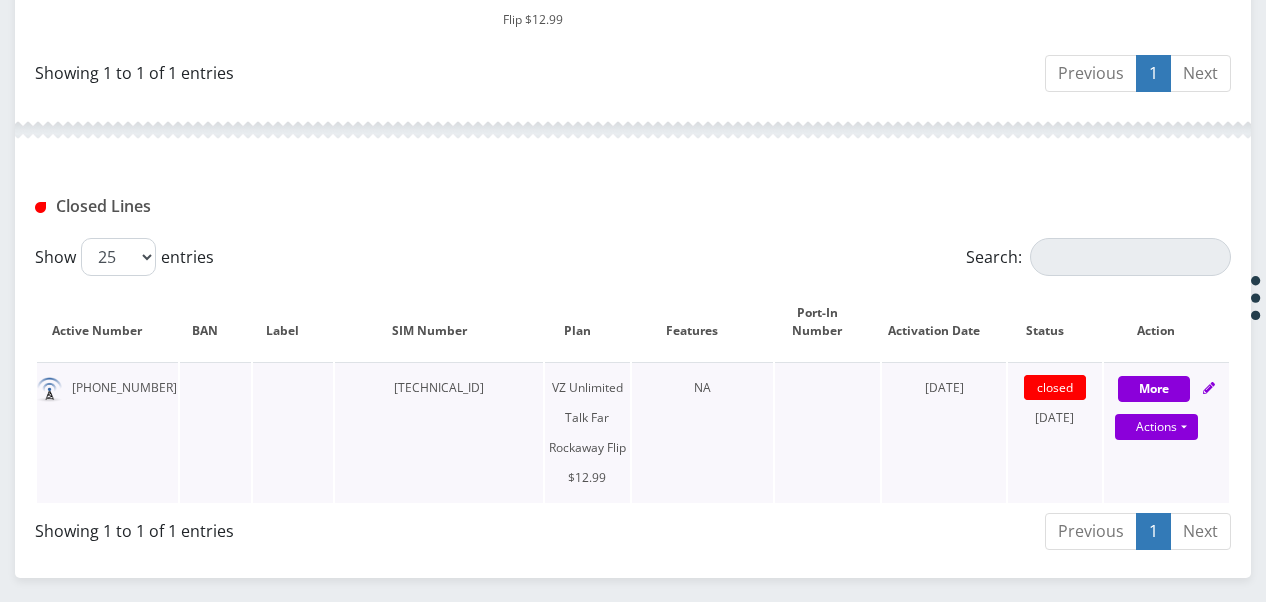 scroll, scrollTop: 832, scrollLeft: 0, axis: vertical 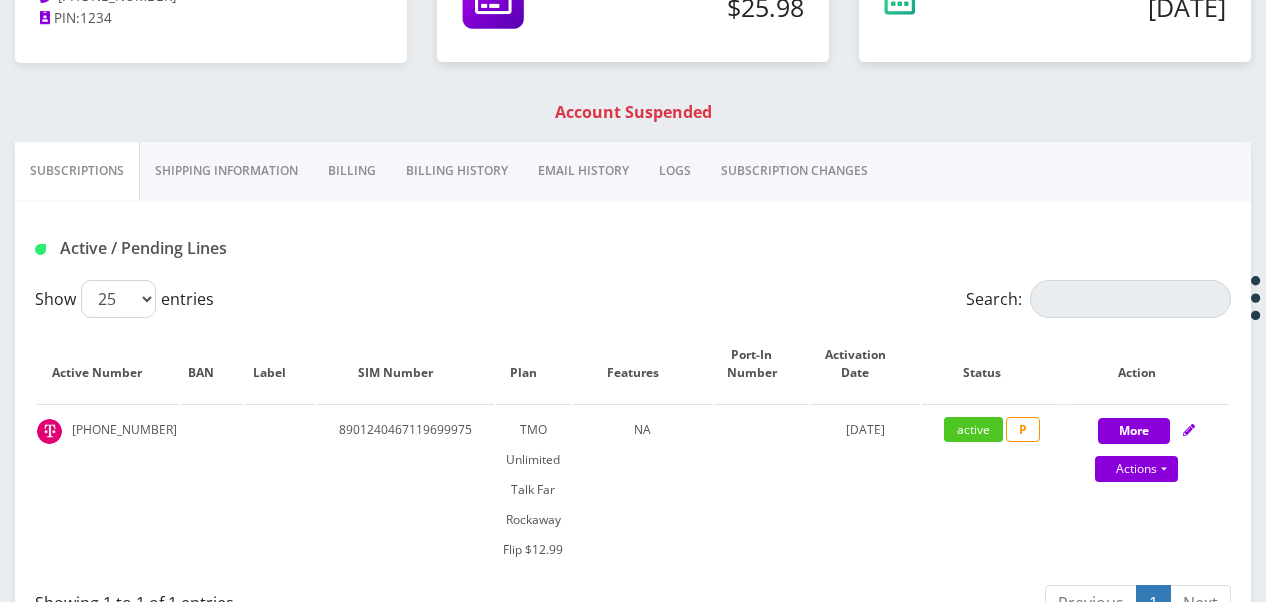 click on "Billing" at bounding box center [352, 171] 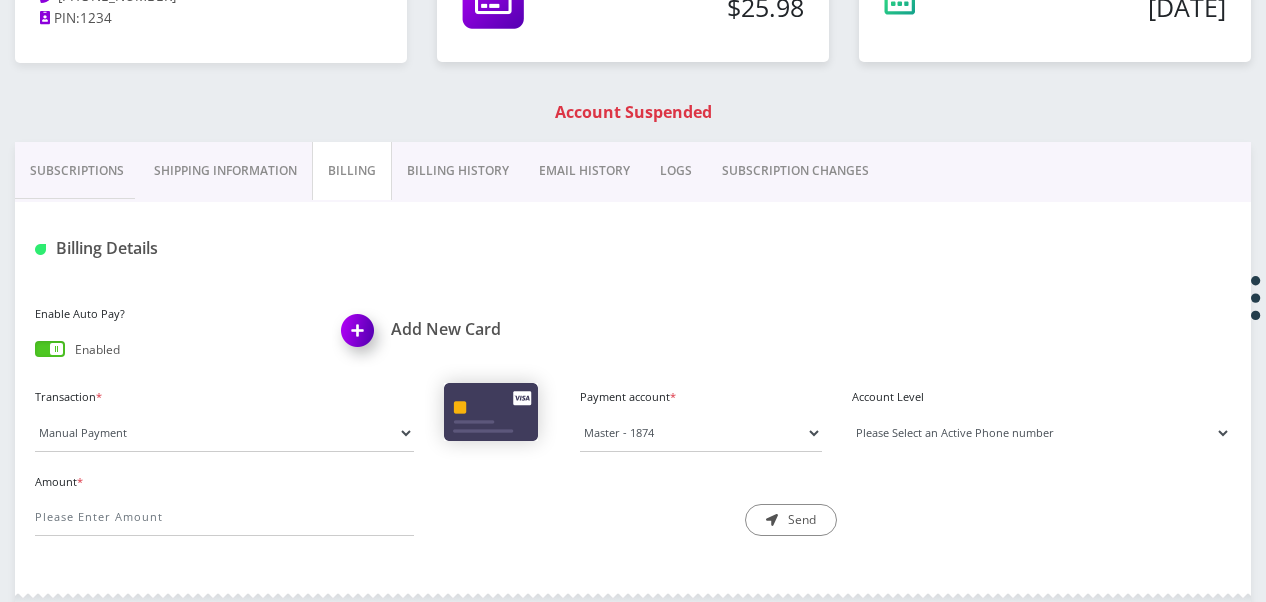 click on "Please Select an Active Phone number 9296803456" at bounding box center [1041, 433] 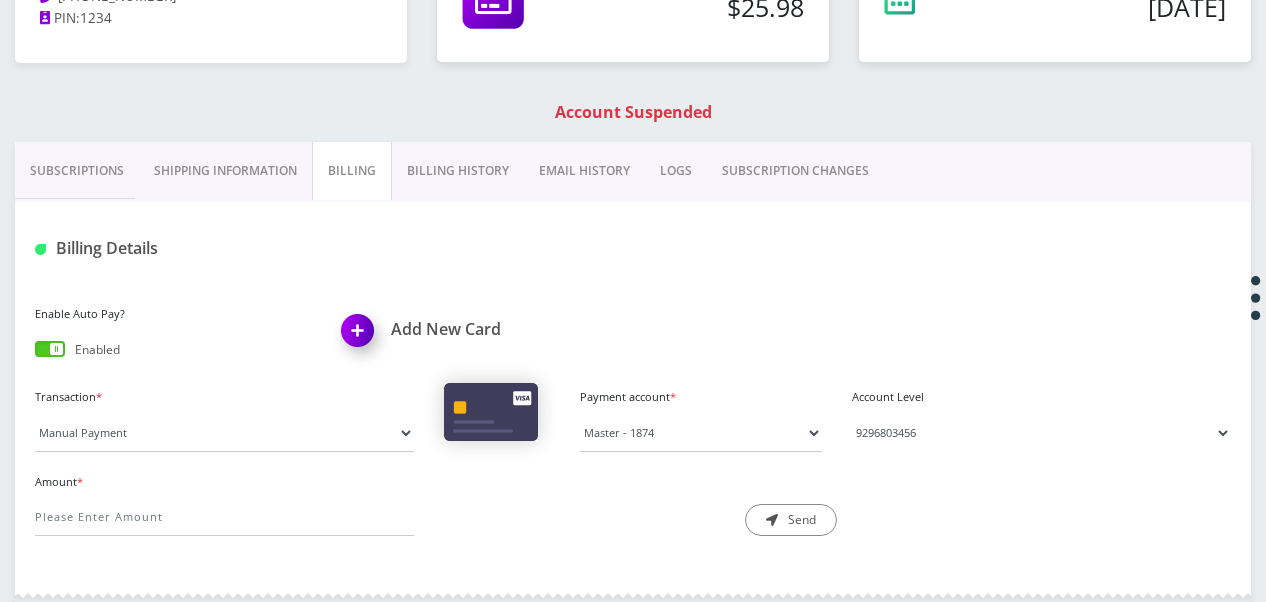 click on "Please Select an Active Phone number [PHONE_NUMBER]" at bounding box center [1041, 433] 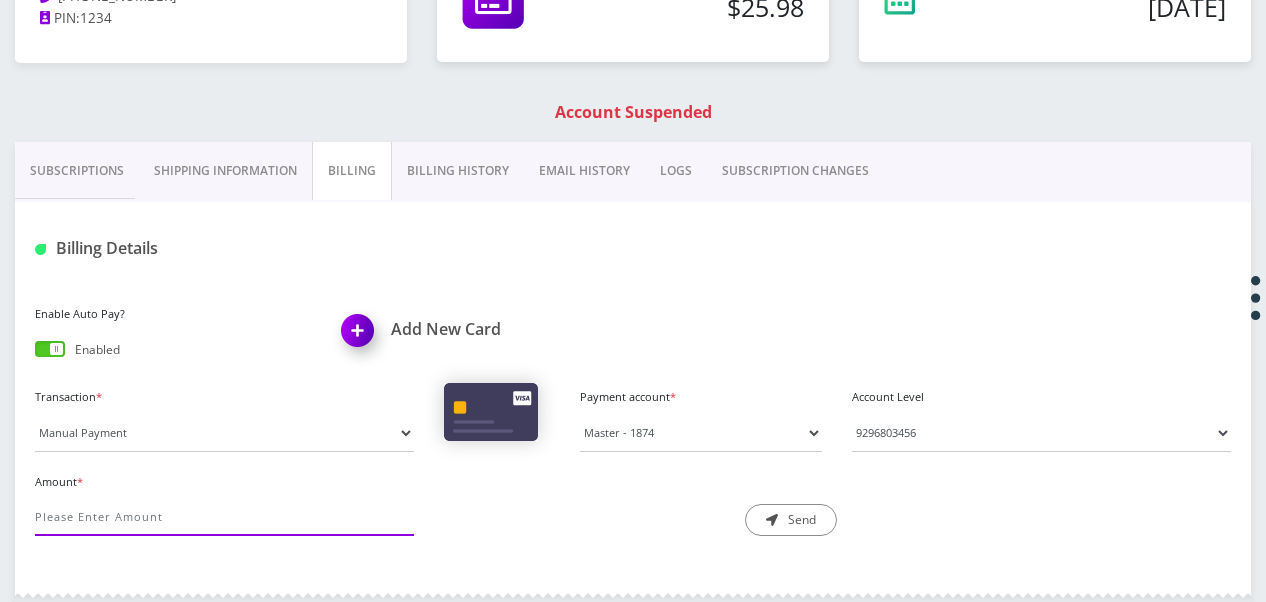 click on "Amount   *" at bounding box center (224, 517) 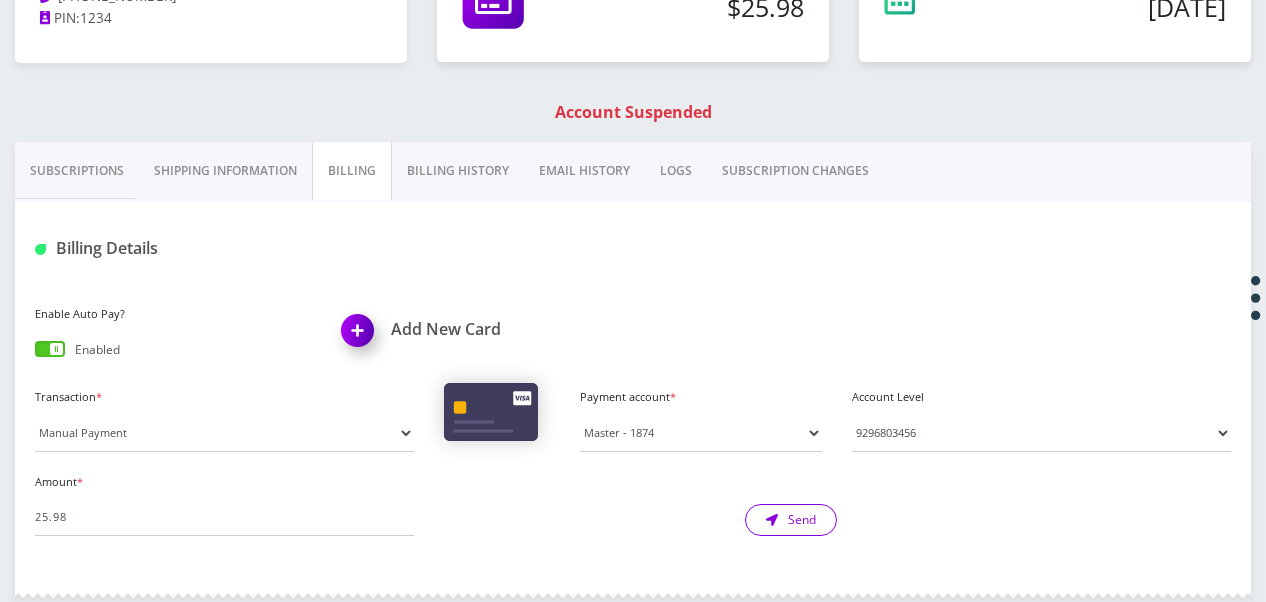 click on "Send" at bounding box center (791, 520) 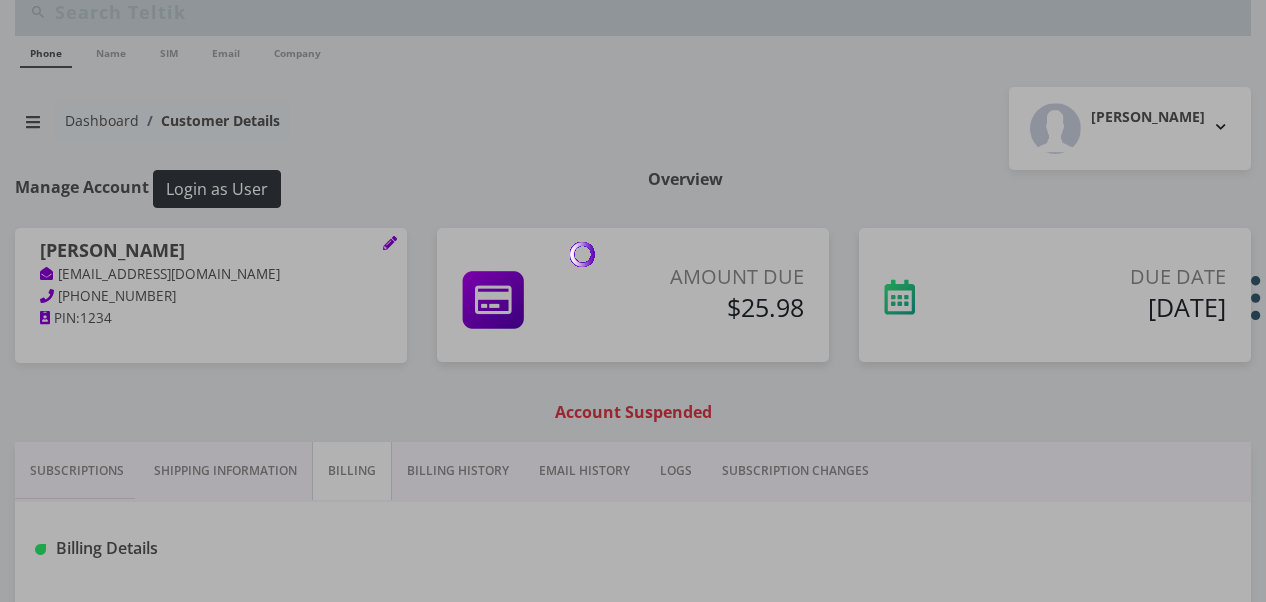 scroll, scrollTop: 0, scrollLeft: 0, axis: both 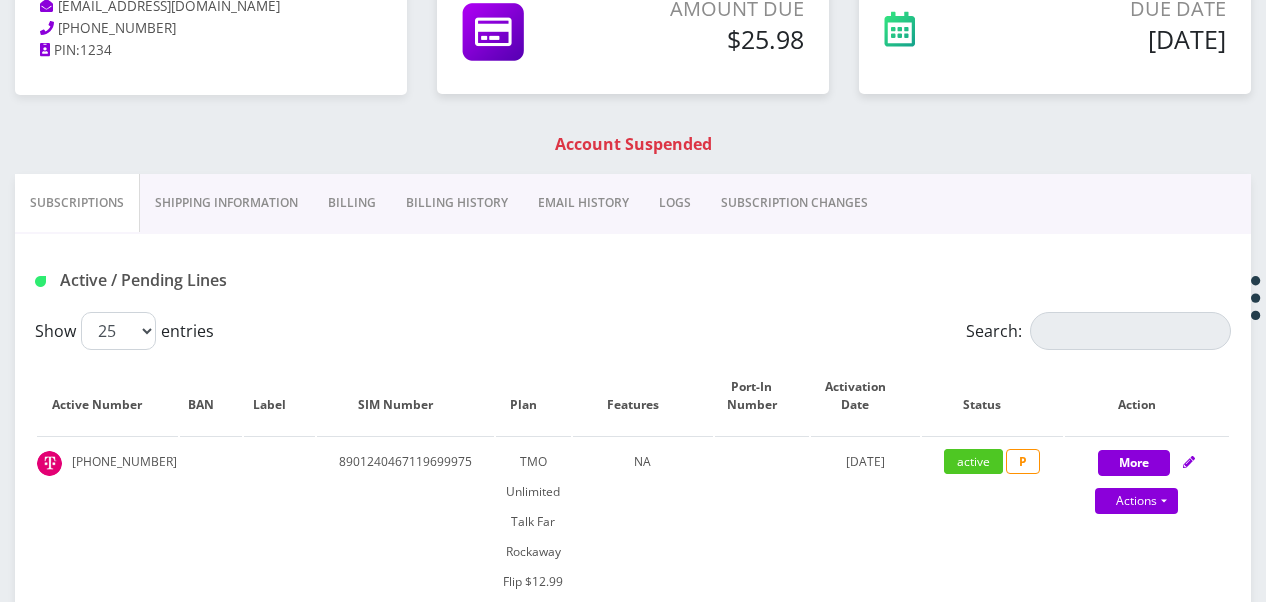 click on "Shipping Information" at bounding box center [226, 203] 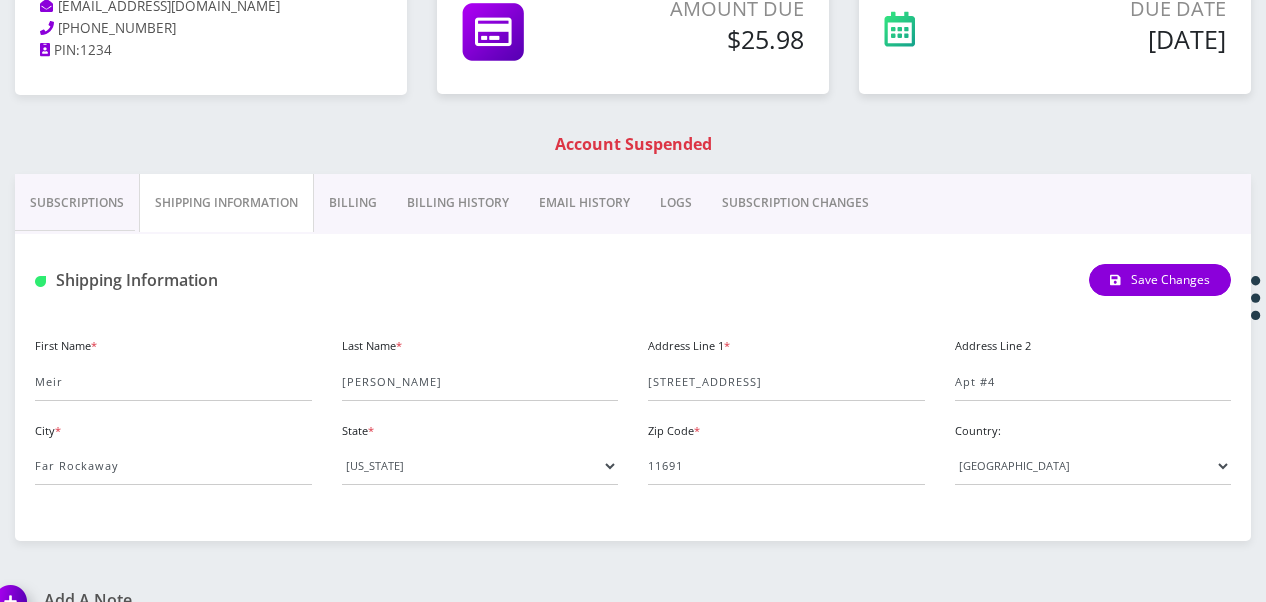 click on "Billing" at bounding box center (353, 203) 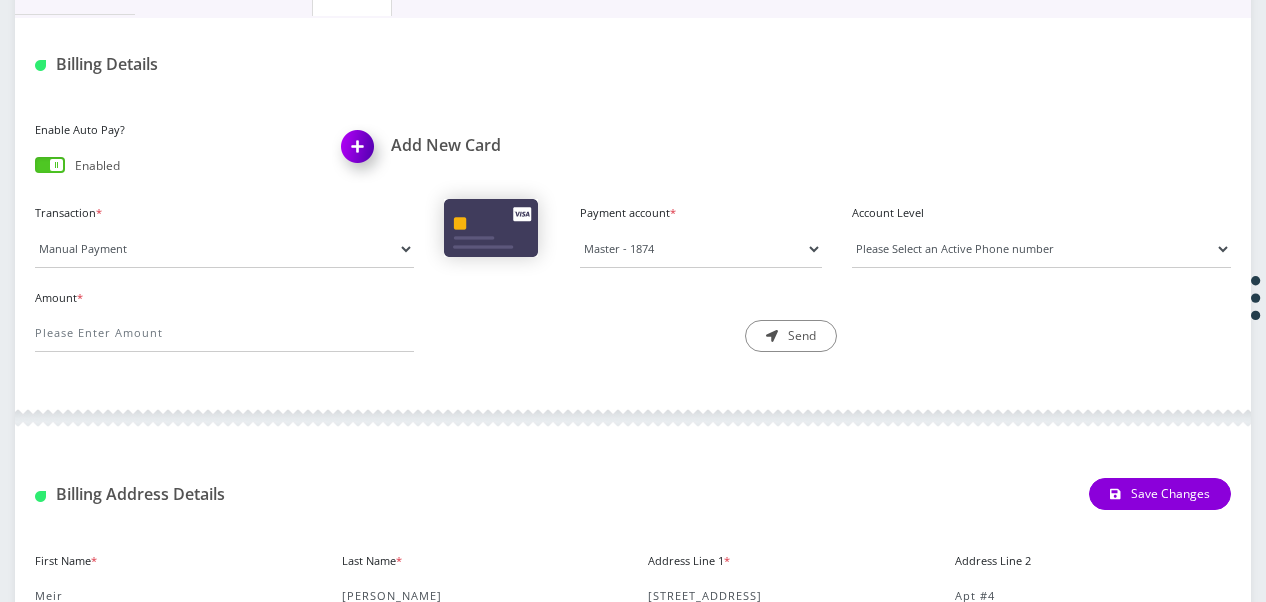 scroll, scrollTop: 265, scrollLeft: 0, axis: vertical 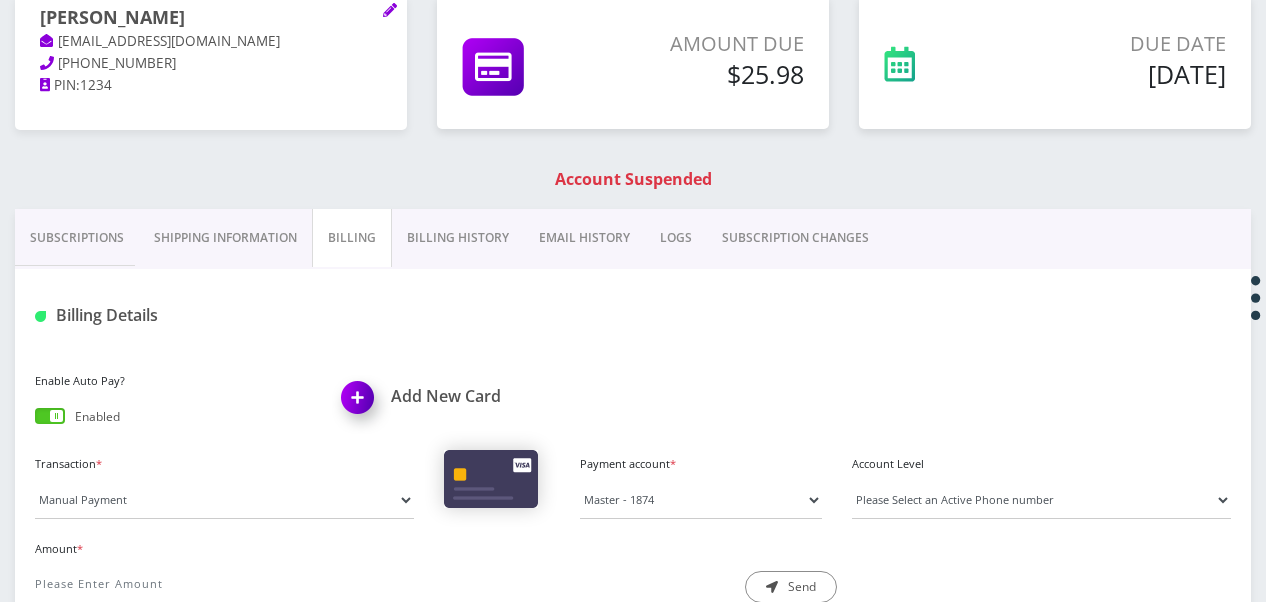 click on "Billing History" at bounding box center (458, 238) 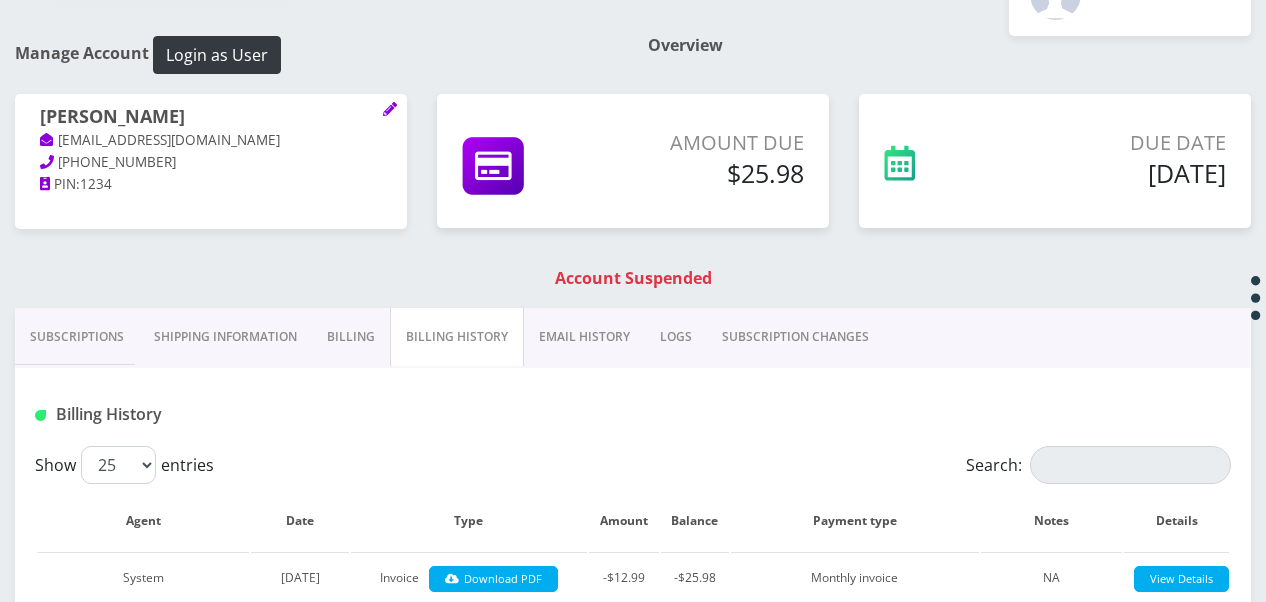 scroll, scrollTop: 165, scrollLeft: 0, axis: vertical 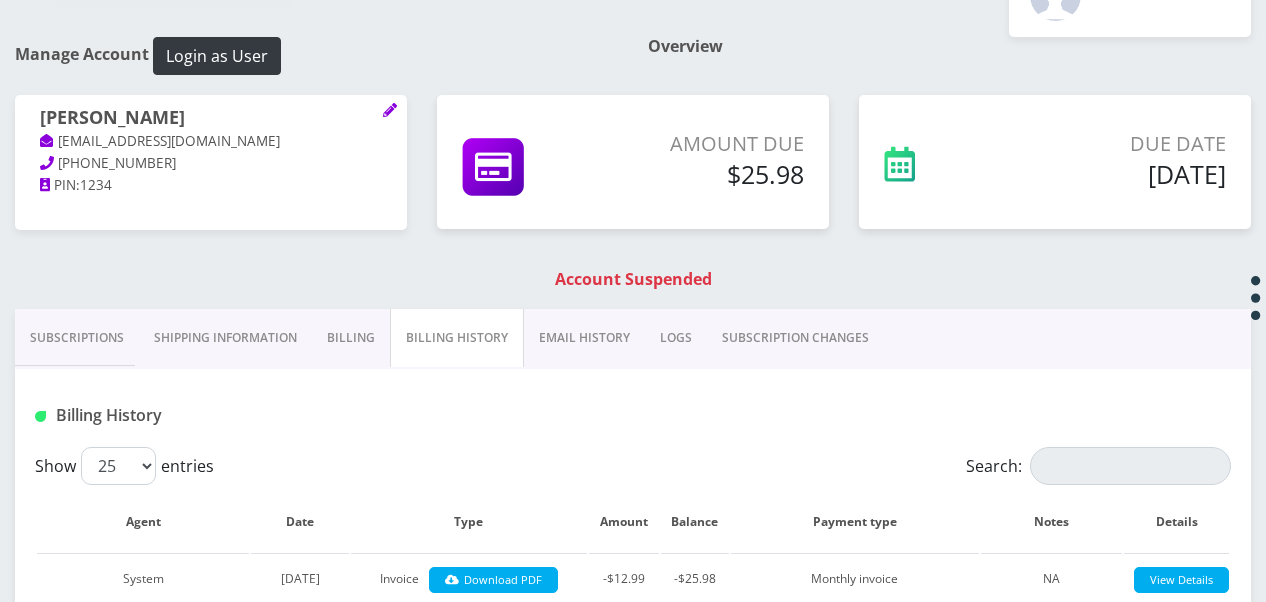 click on "Billing" at bounding box center [351, 338] 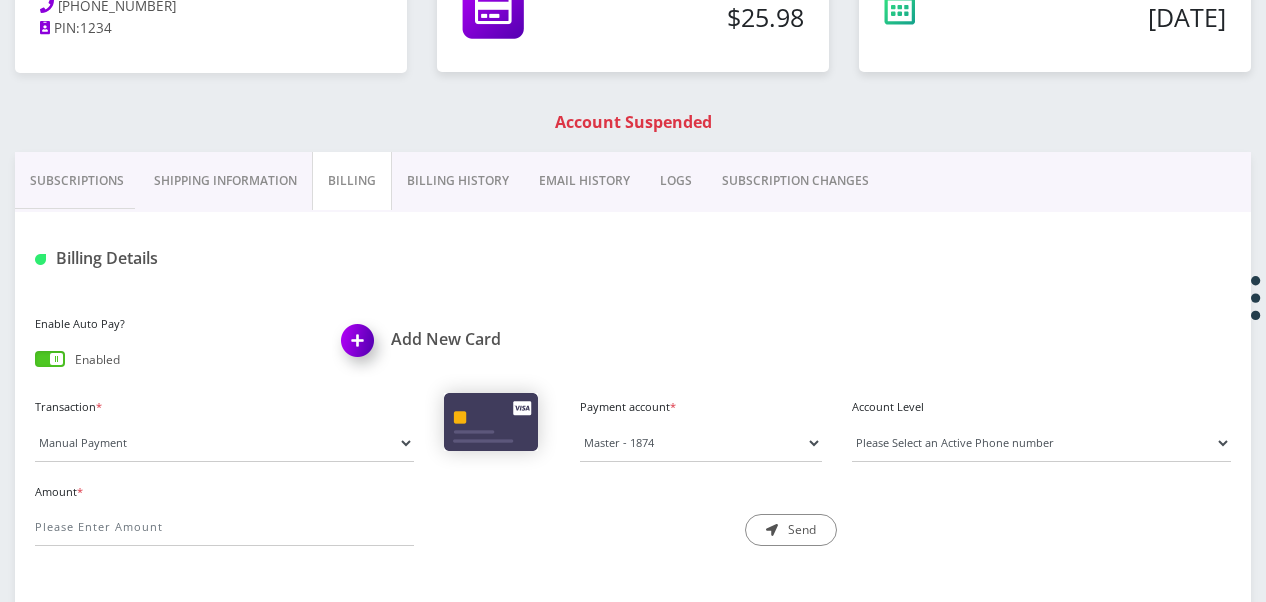 scroll, scrollTop: 465, scrollLeft: 0, axis: vertical 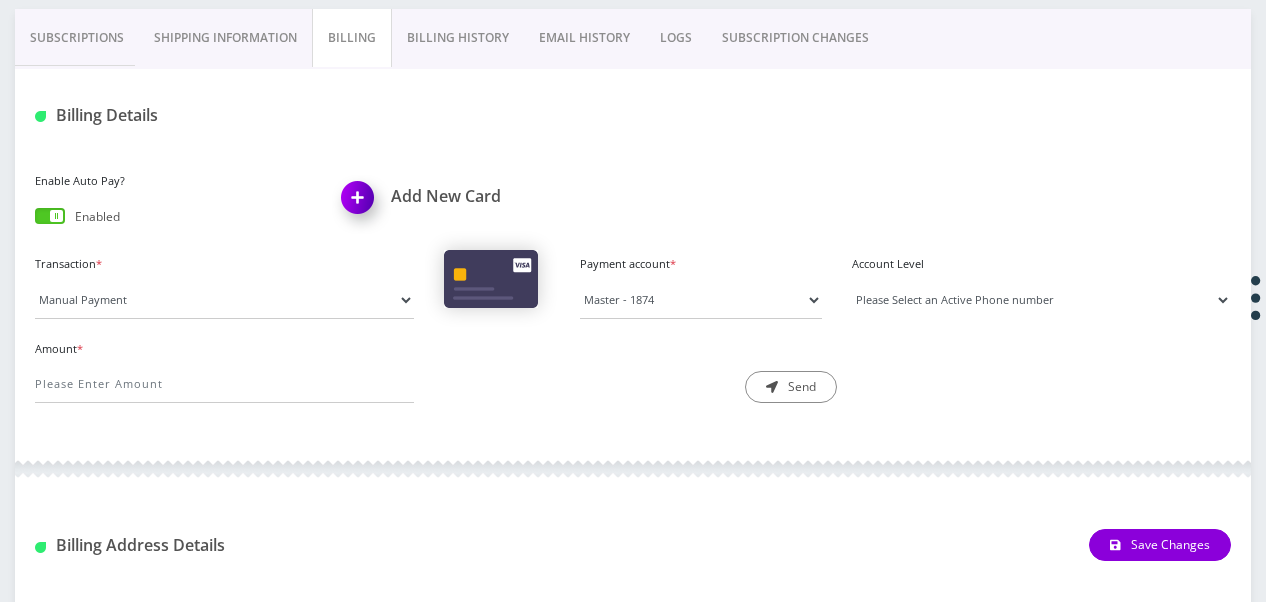 click on "Please Select an Active Phone number 9296803456" at bounding box center [1041, 300] 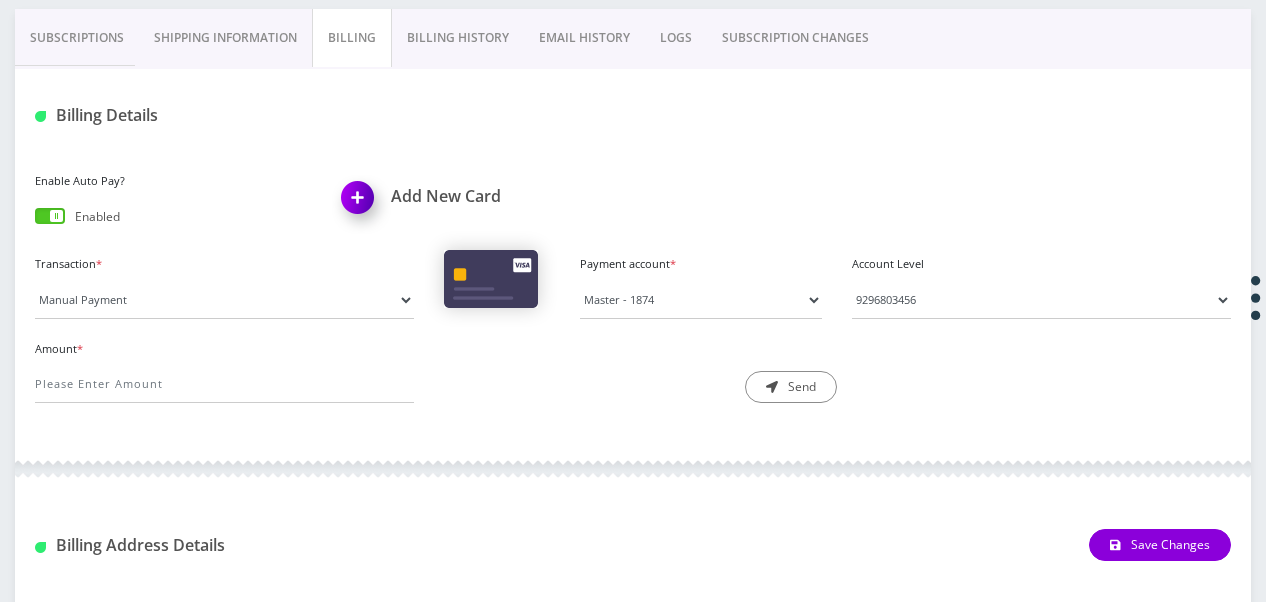 click on "Amount   *
Description  *
Send" at bounding box center (633, 377) 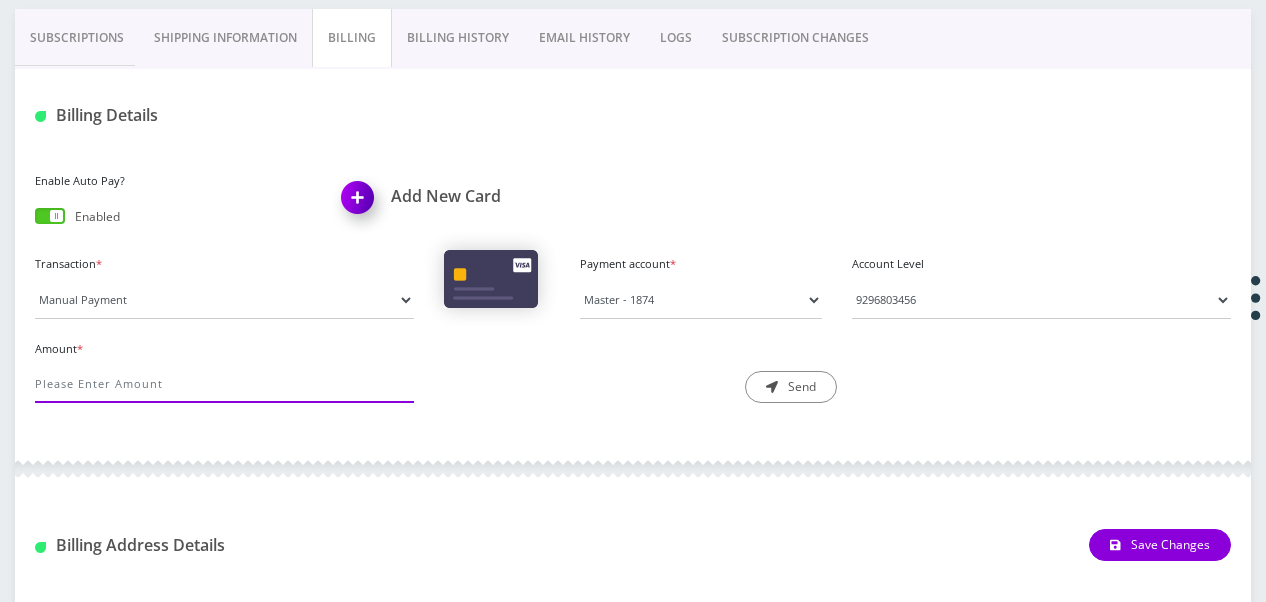 click on "Amount   *" at bounding box center (224, 384) 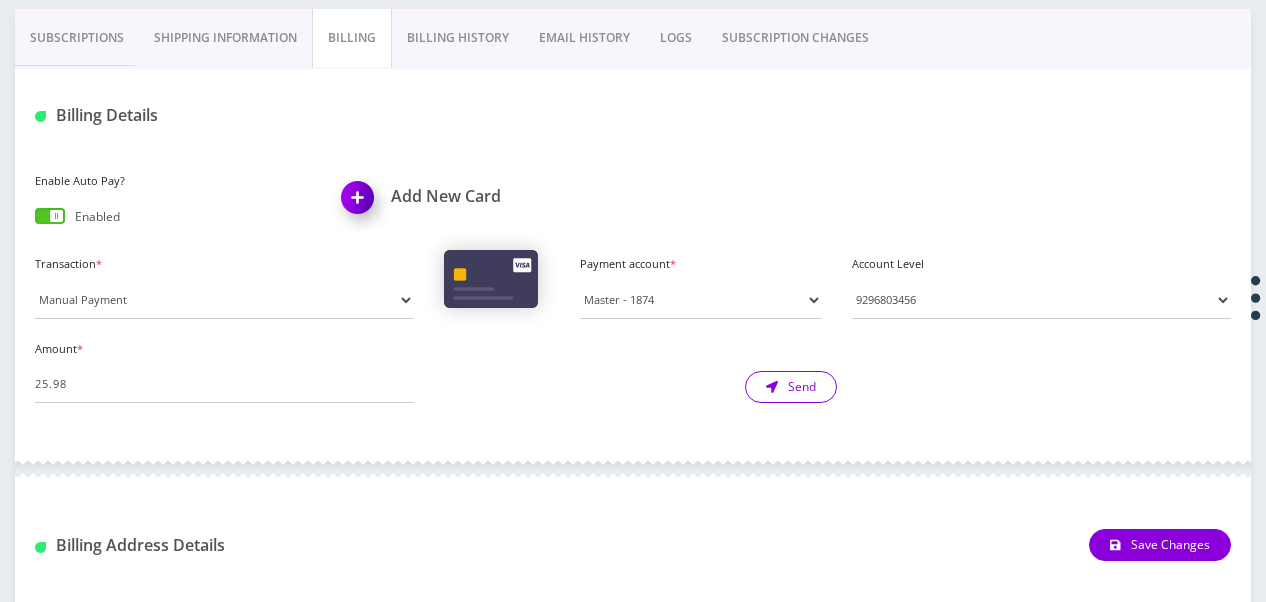 click on "Send" at bounding box center (791, 387) 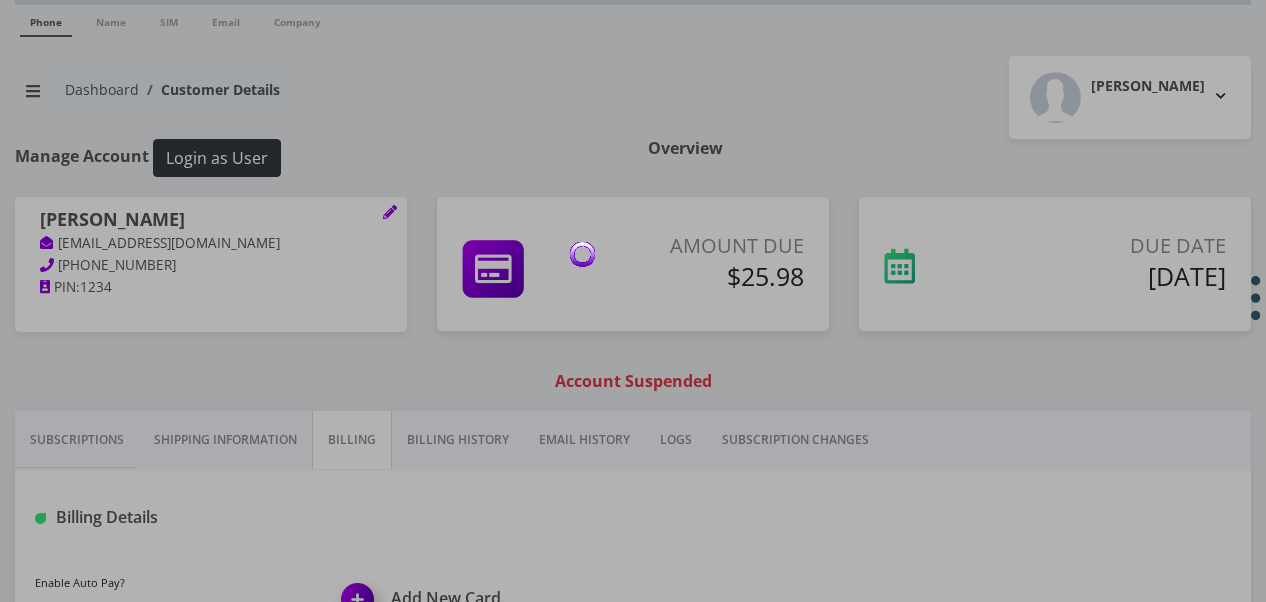 scroll, scrollTop: 0, scrollLeft: 0, axis: both 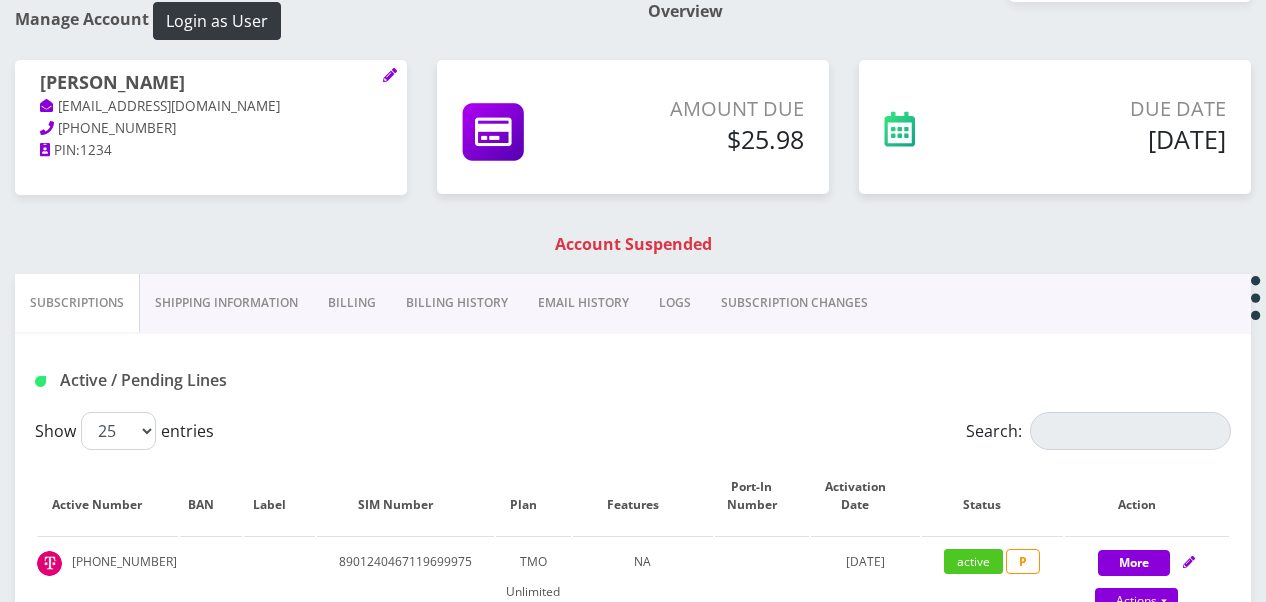 click on "Billing" at bounding box center (352, 303) 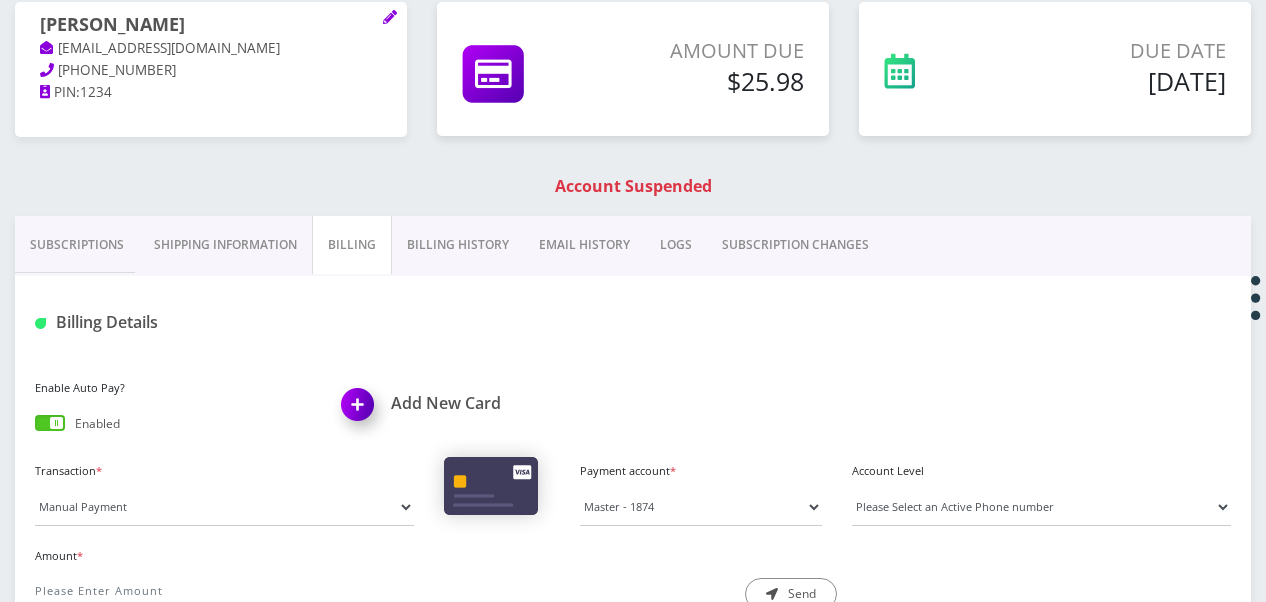 scroll, scrollTop: 300, scrollLeft: 0, axis: vertical 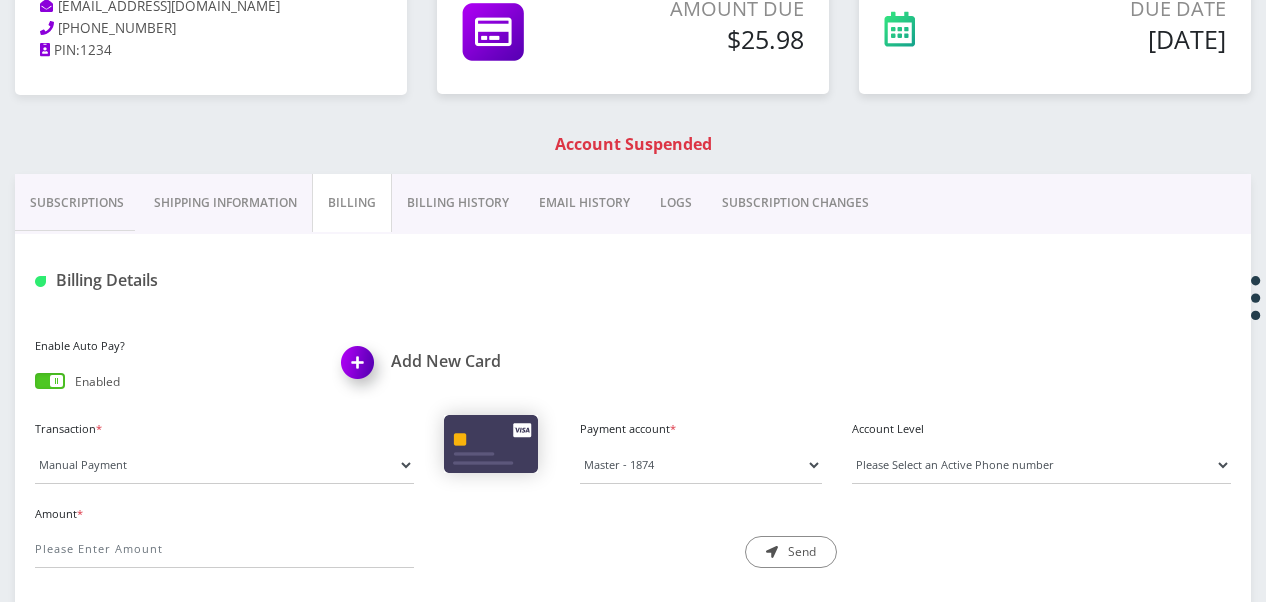 click on "Shipping Information" at bounding box center (225, 203) 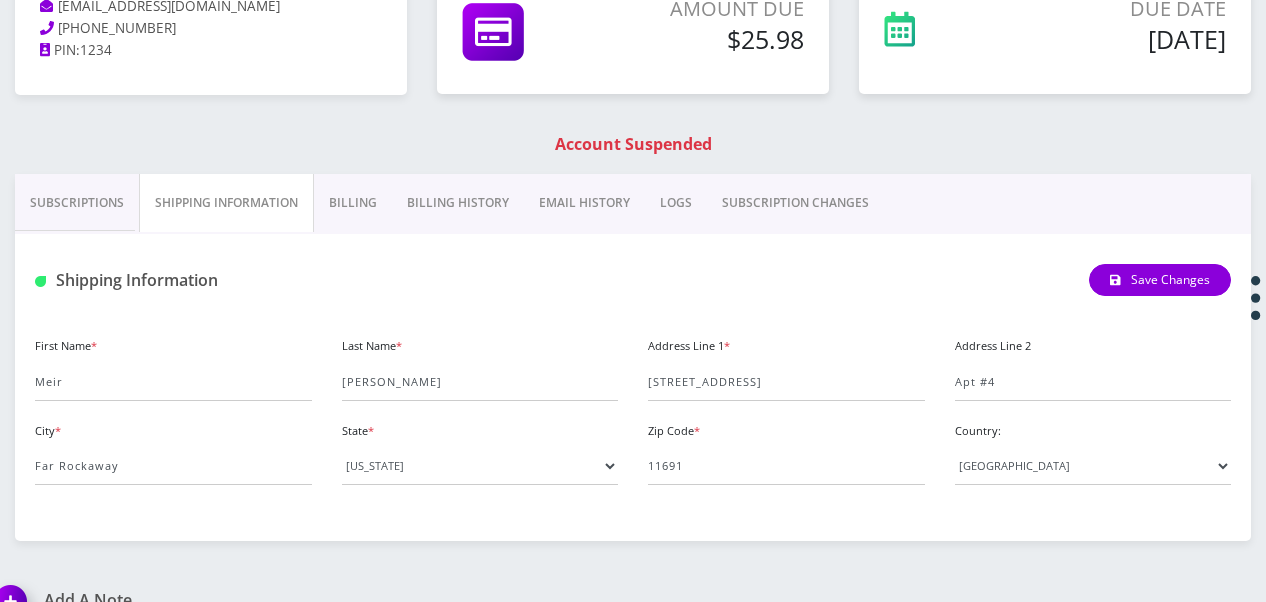 click on "Subscriptions" at bounding box center [77, 203] 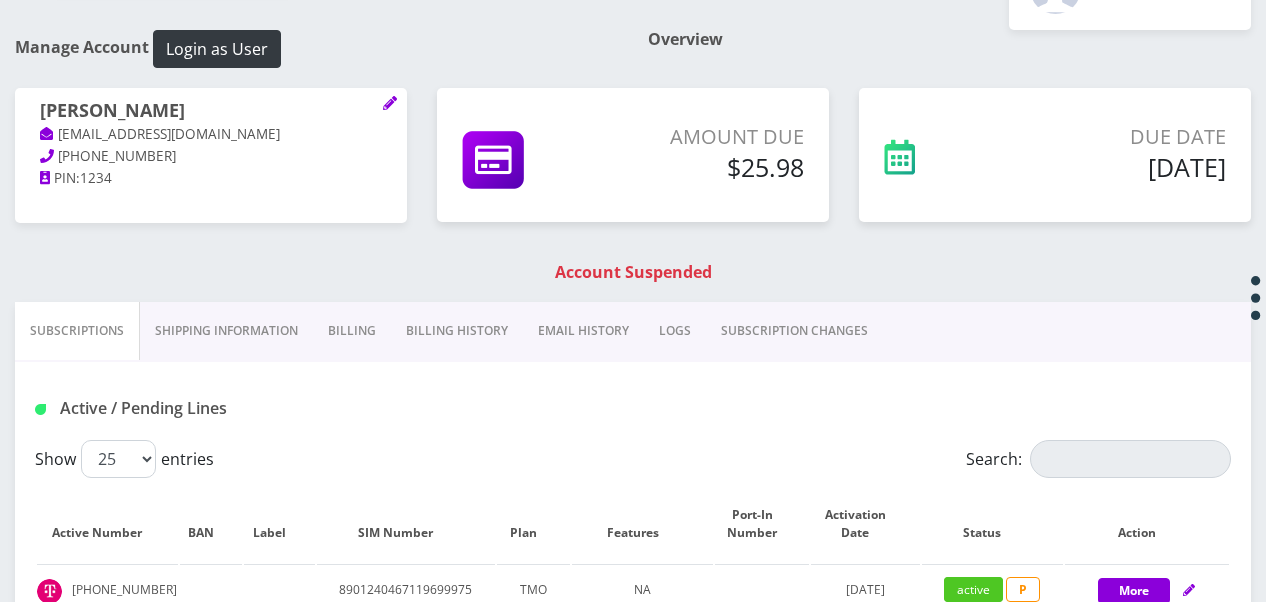scroll, scrollTop: 100, scrollLeft: 0, axis: vertical 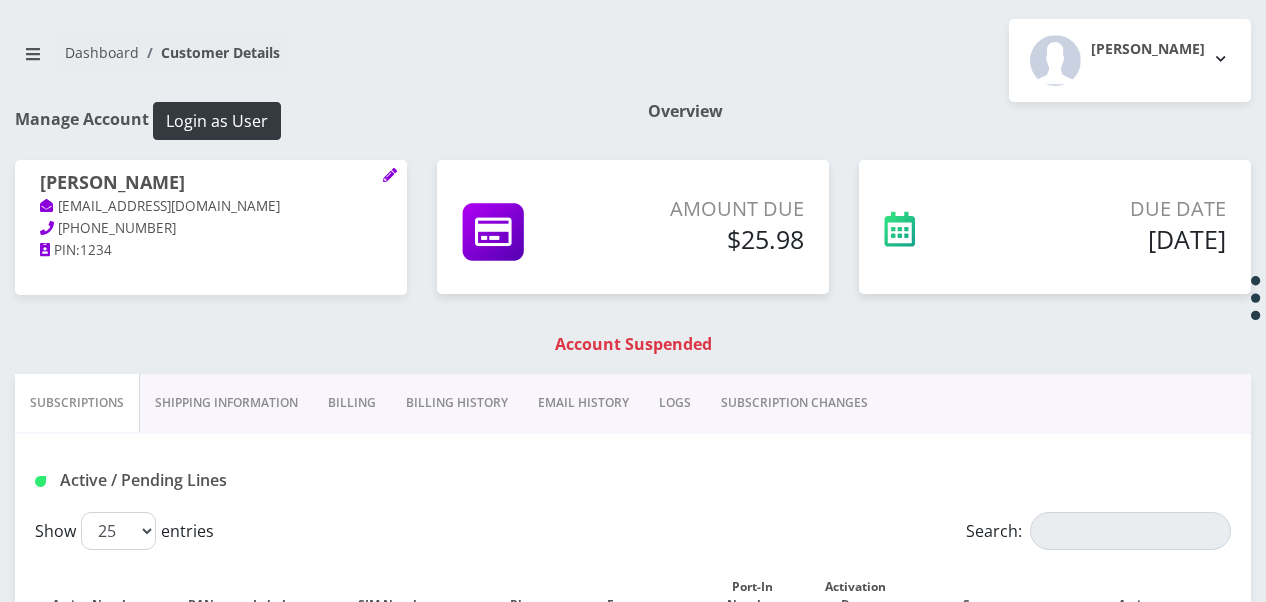 click on "Billing" at bounding box center (352, 403) 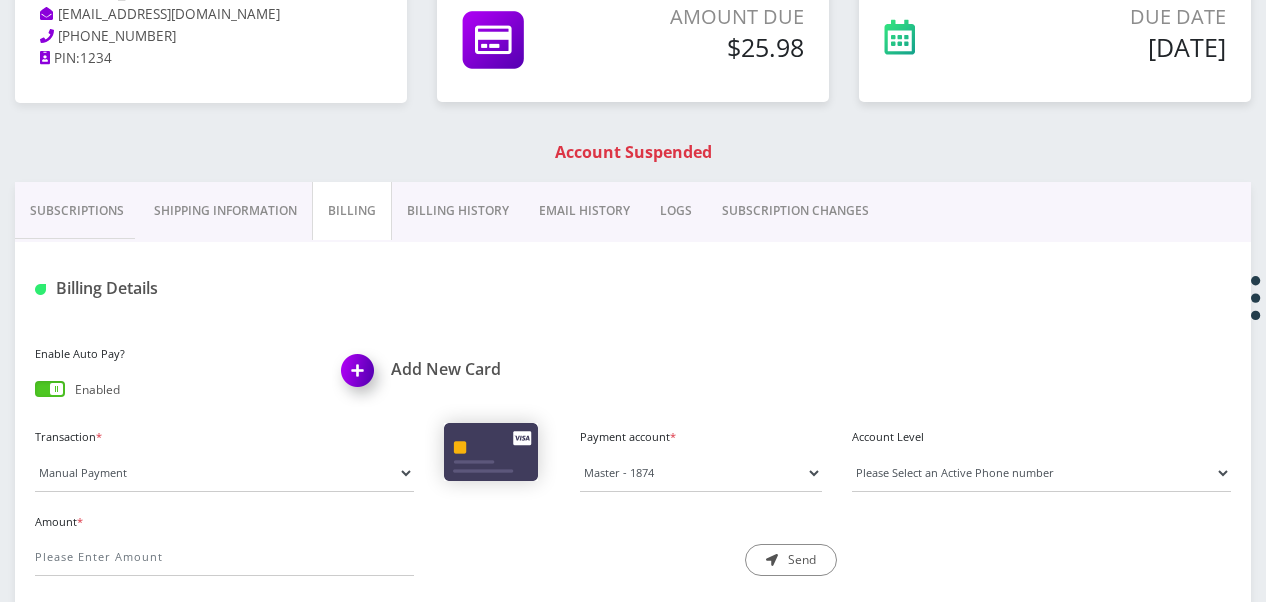 scroll, scrollTop: 200, scrollLeft: 0, axis: vertical 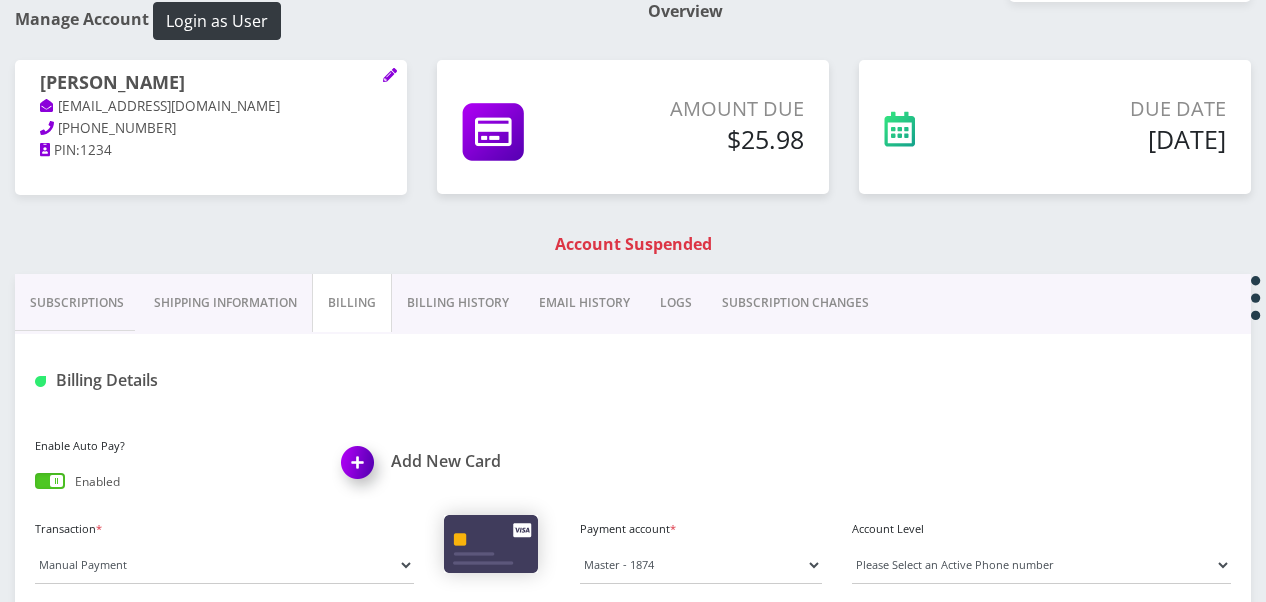 click on "Billing History" at bounding box center (458, 303) 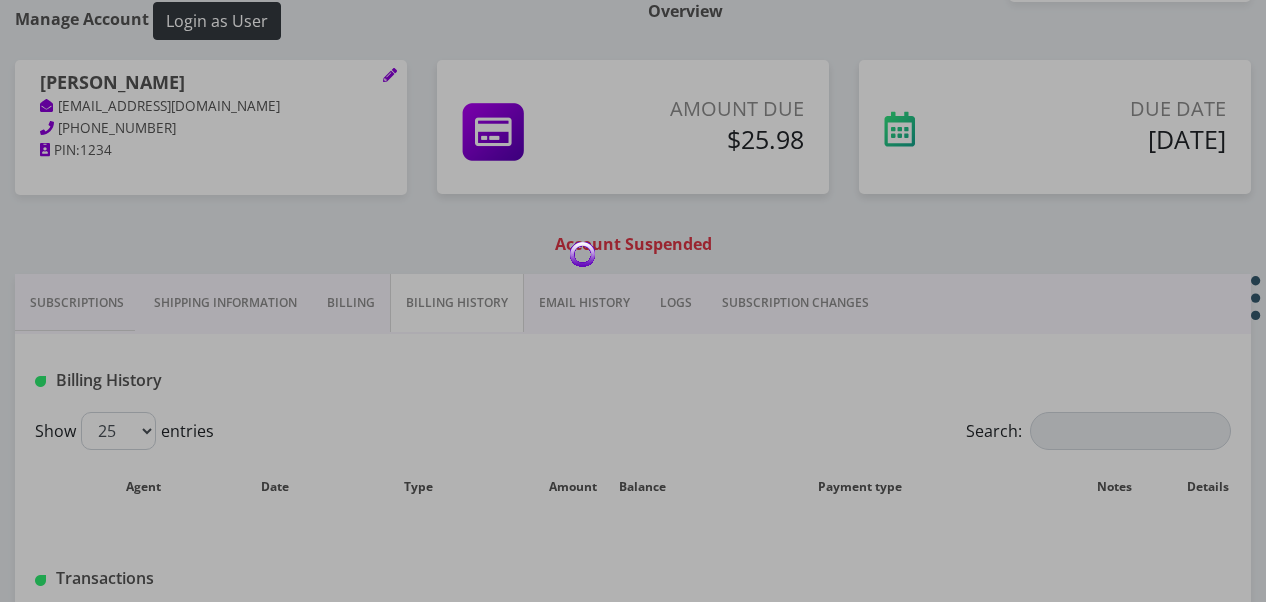 click at bounding box center (633, 301) 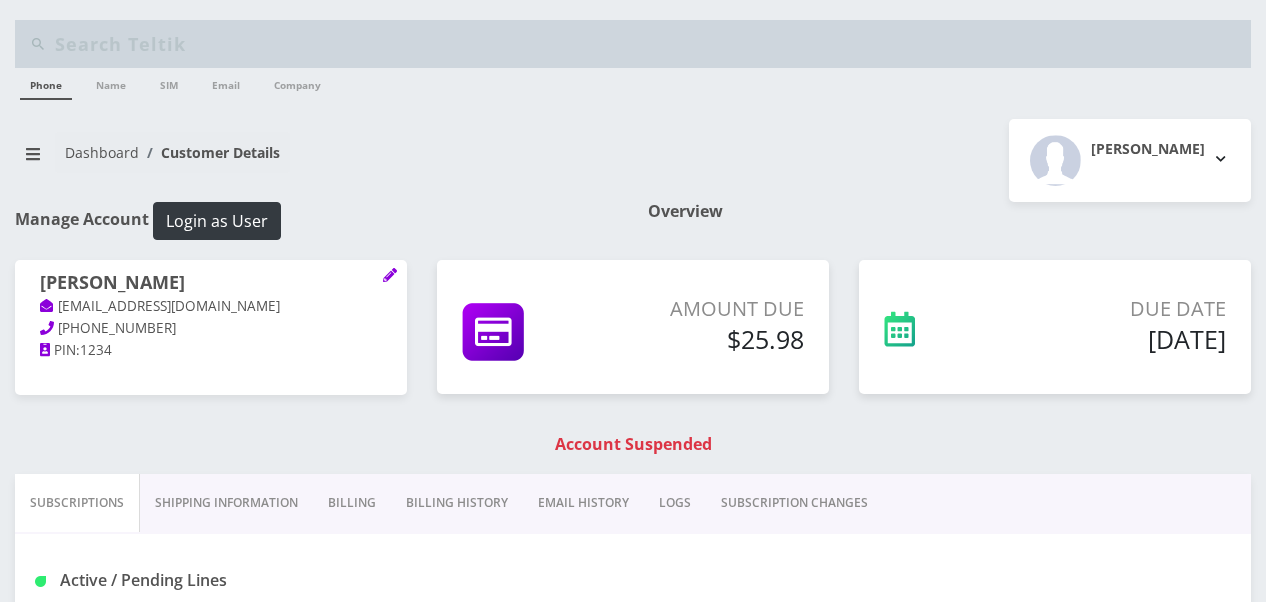 scroll, scrollTop: 200, scrollLeft: 0, axis: vertical 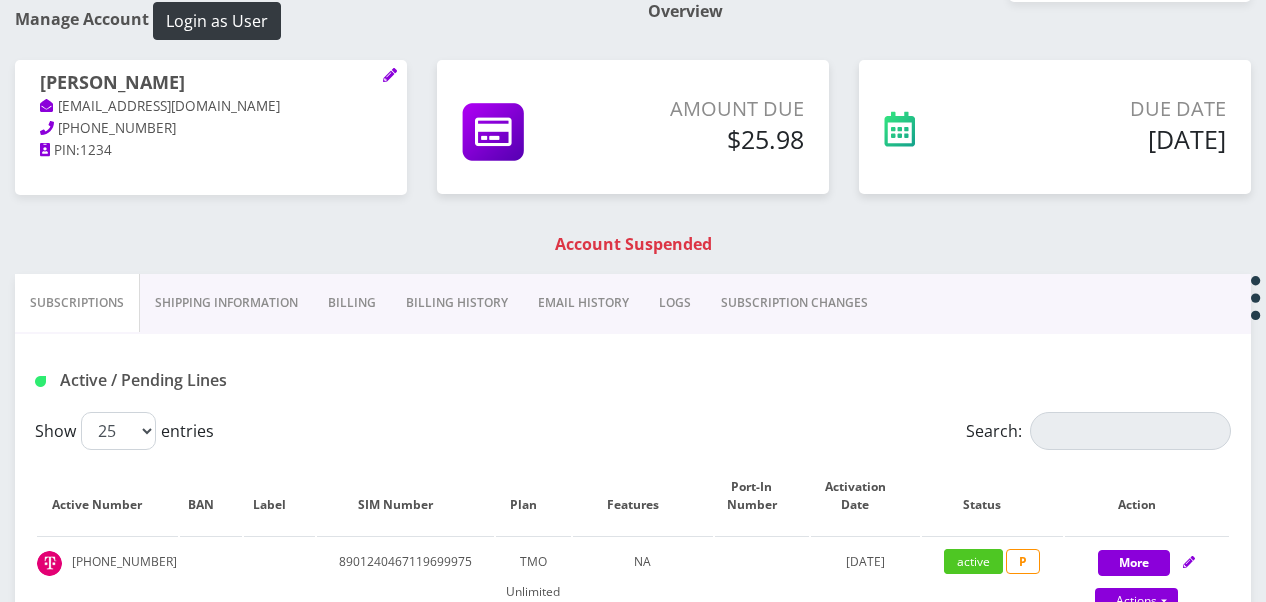 click on "Billing" at bounding box center (352, 303) 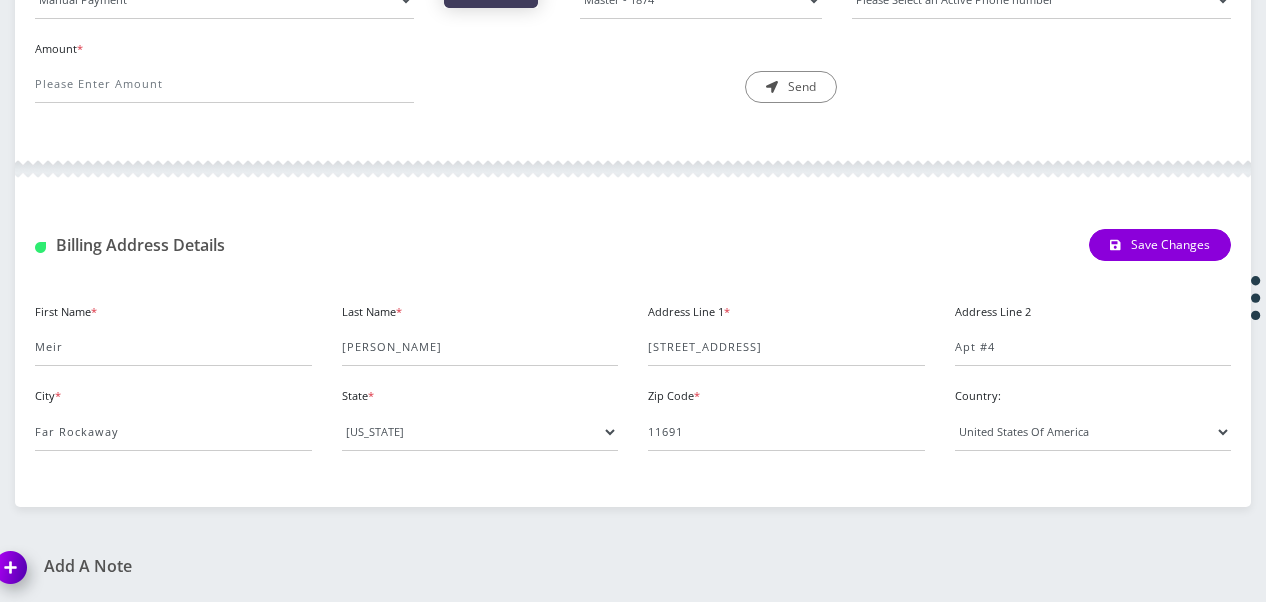 scroll, scrollTop: 465, scrollLeft: 0, axis: vertical 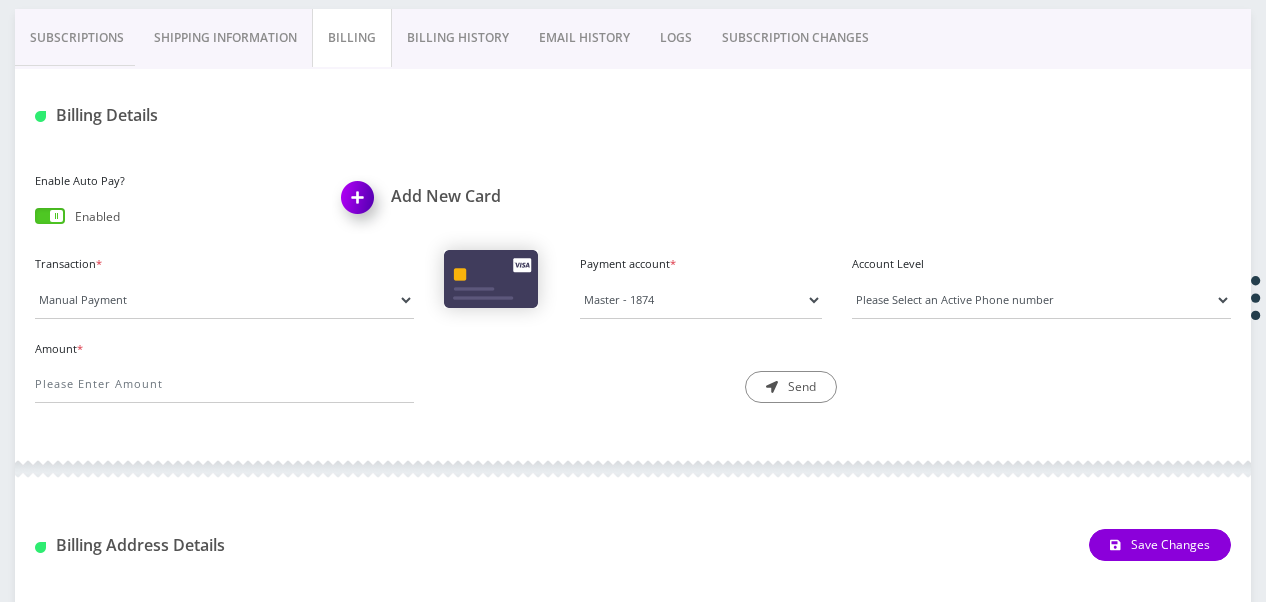 click on "Billing Details" at bounding box center [633, 108] 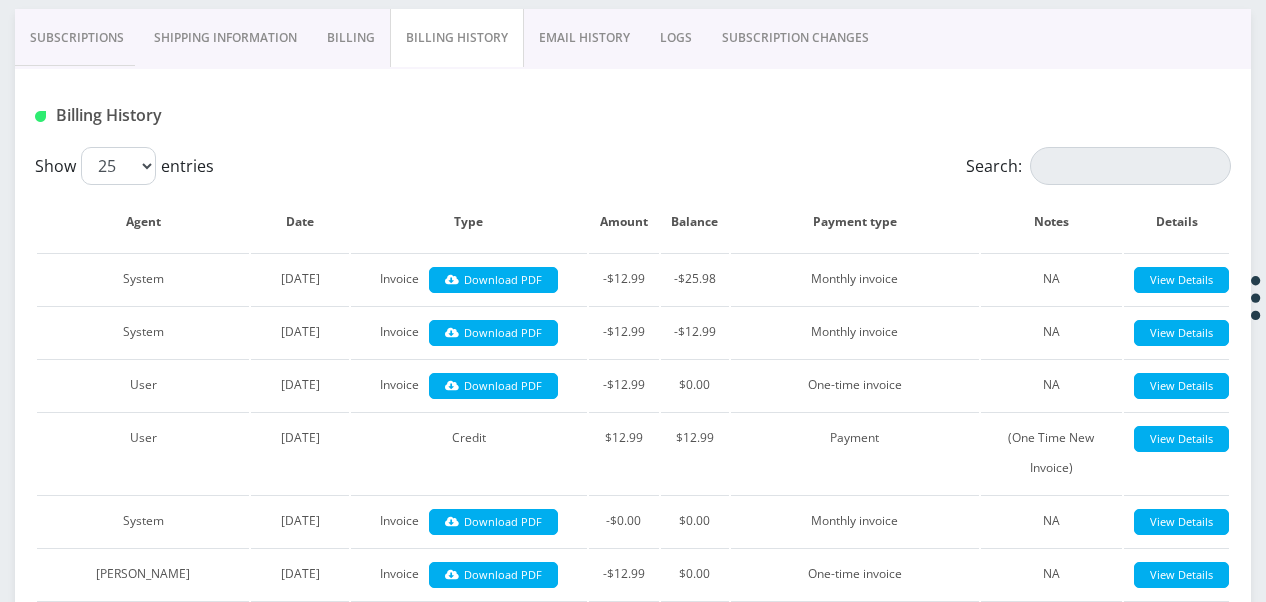 click on "Billing" at bounding box center (351, 38) 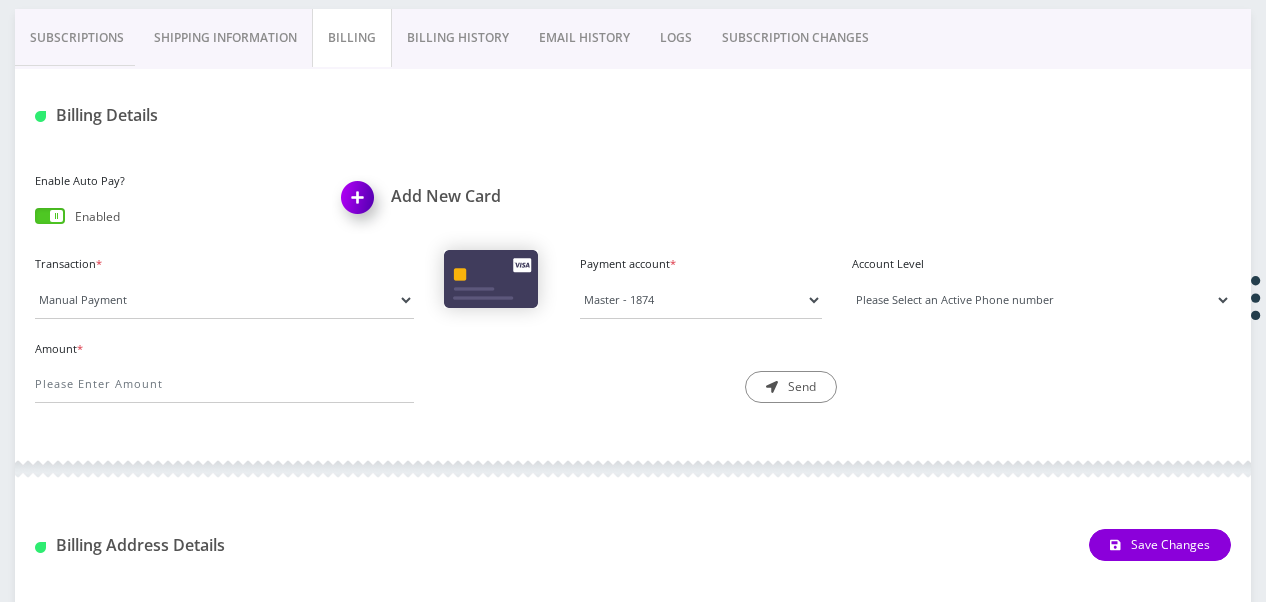 click on "Please Select an Active Phone number [PHONE_NUMBER]" at bounding box center [1041, 300] 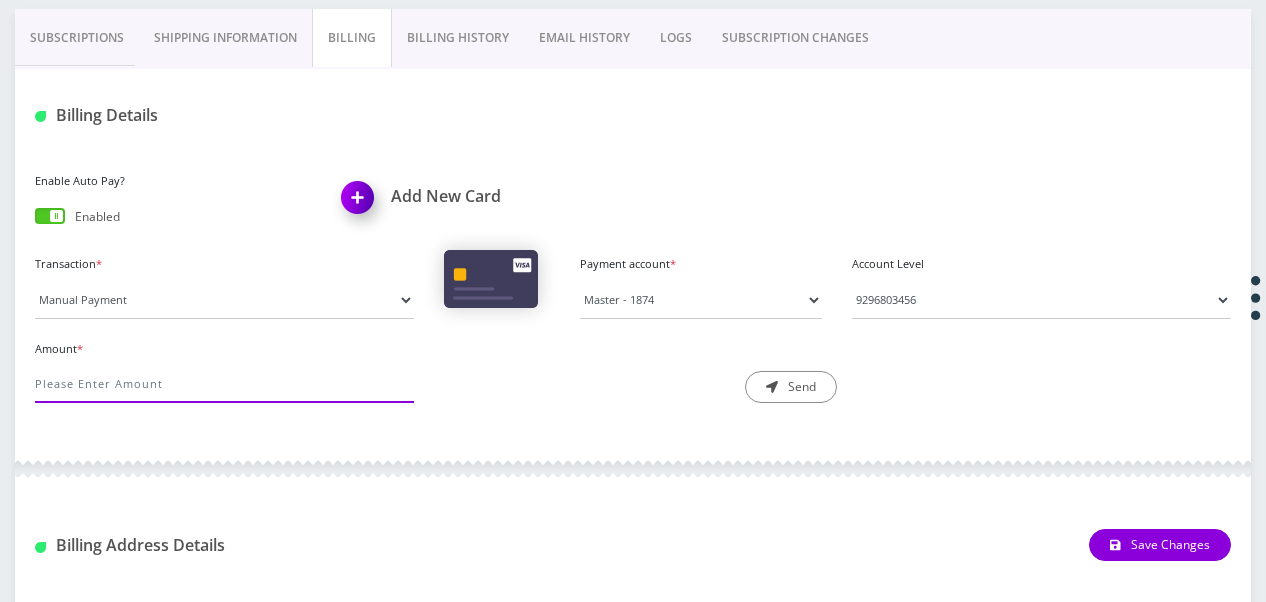 click on "Amount   *" at bounding box center (224, 384) 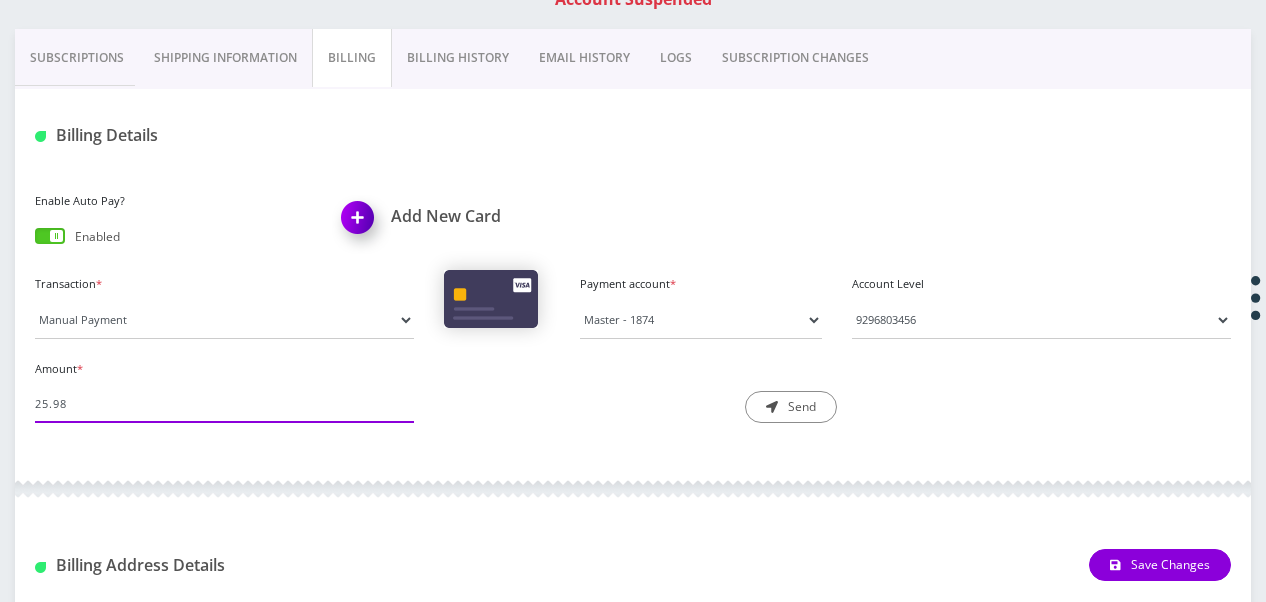 scroll, scrollTop: 465, scrollLeft: 0, axis: vertical 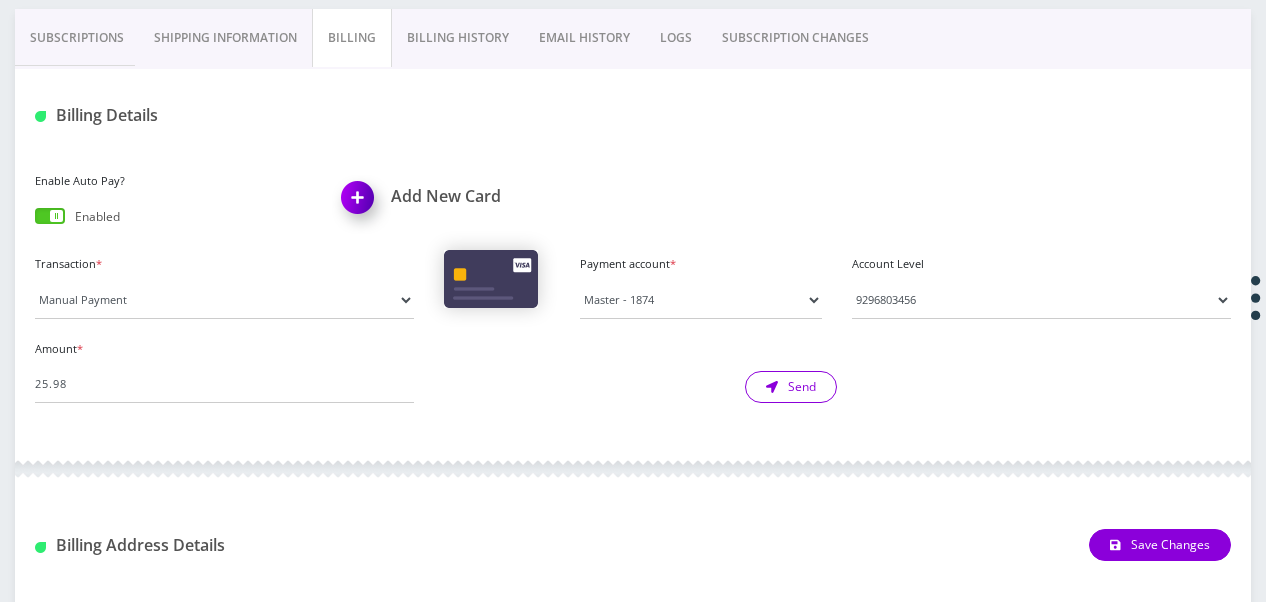 click on "Send" at bounding box center [791, 387] 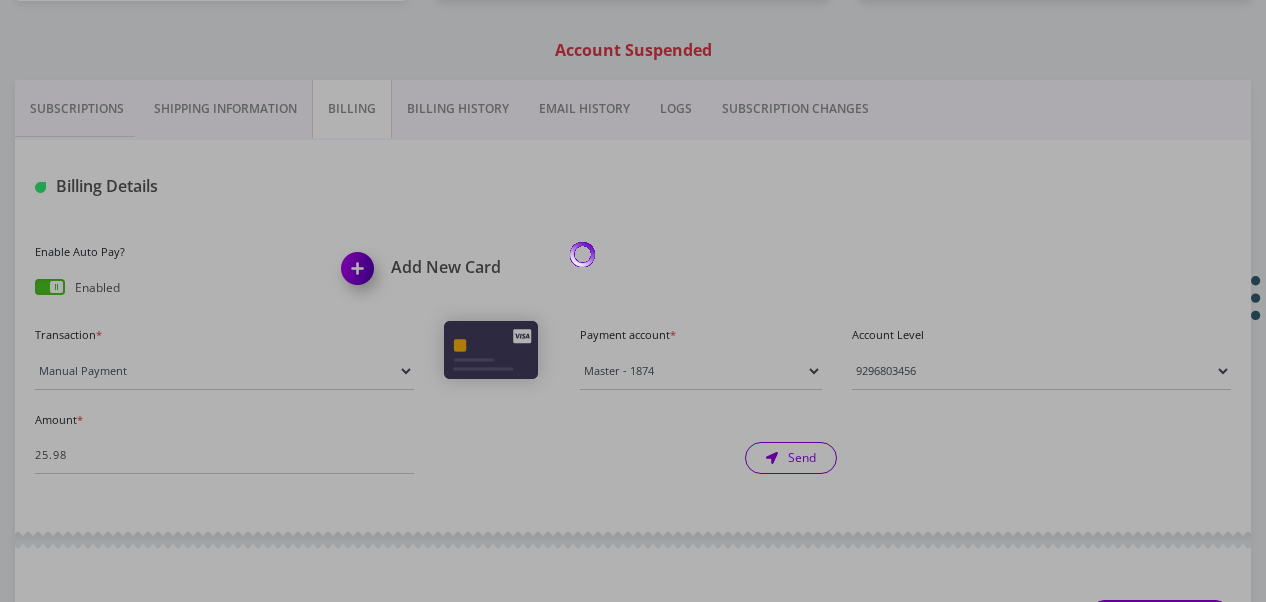 scroll, scrollTop: 165, scrollLeft: 0, axis: vertical 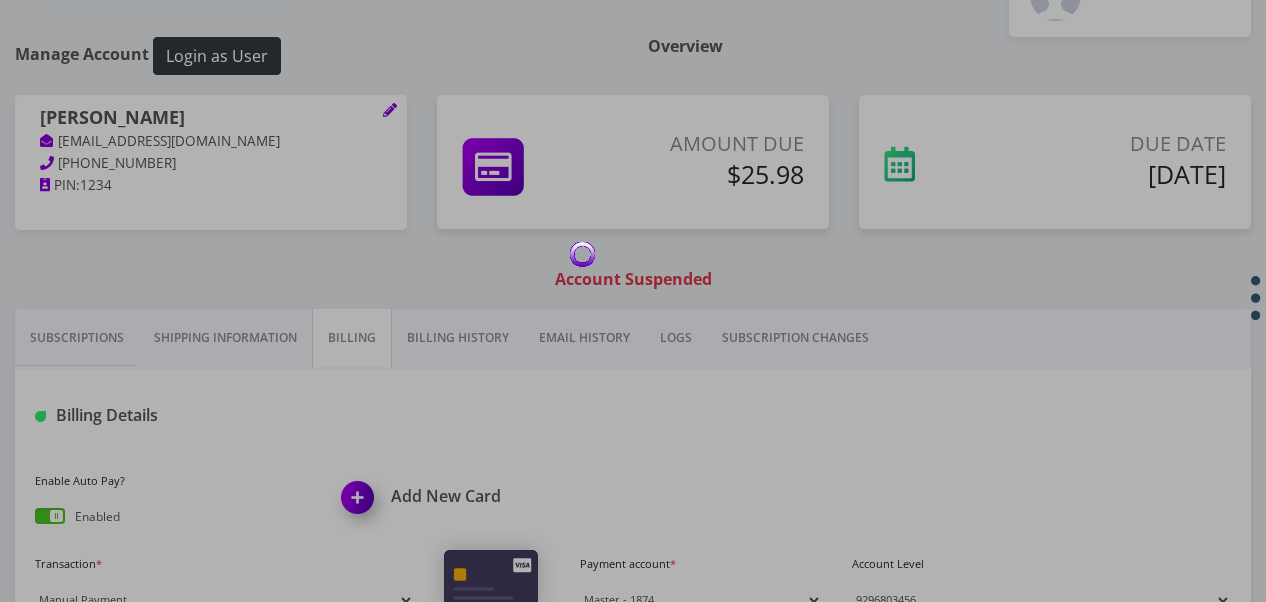 click at bounding box center [633, 301] 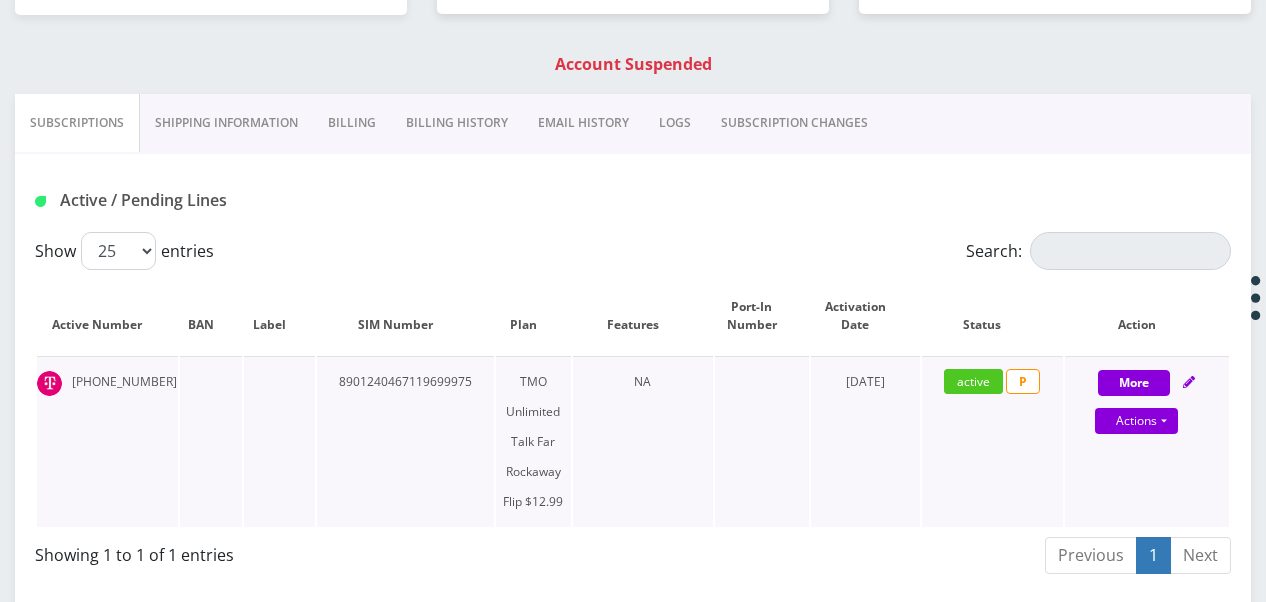 scroll, scrollTop: 465, scrollLeft: 0, axis: vertical 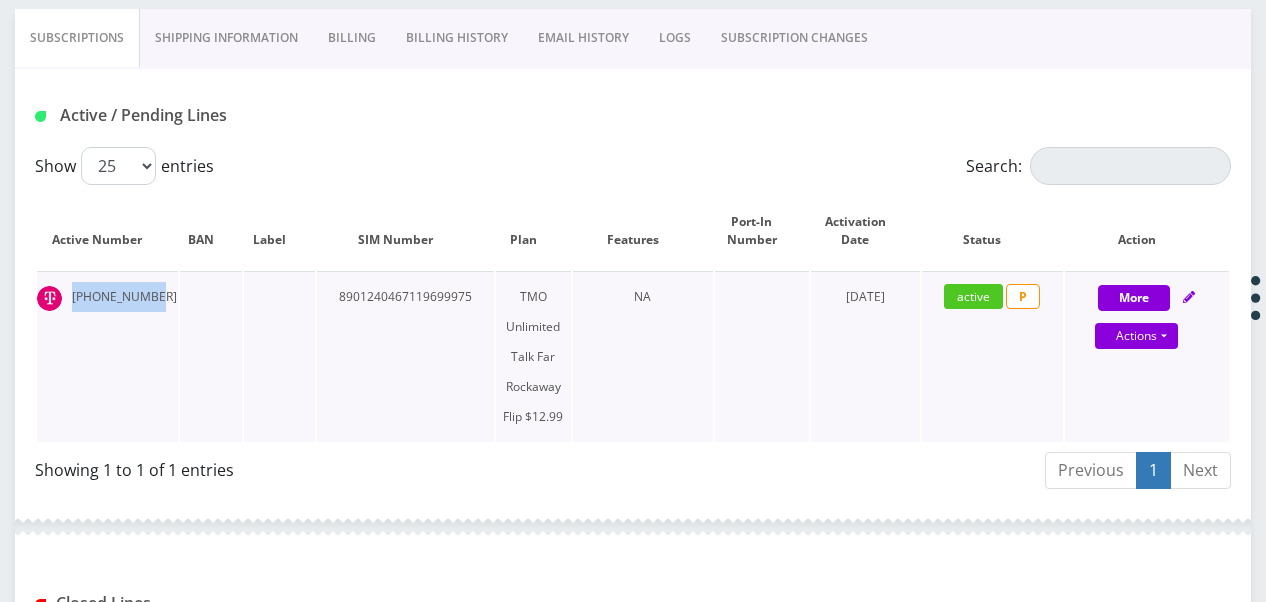 drag, startPoint x: 71, startPoint y: 292, endPoint x: 150, endPoint y: 304, distance: 79.9062 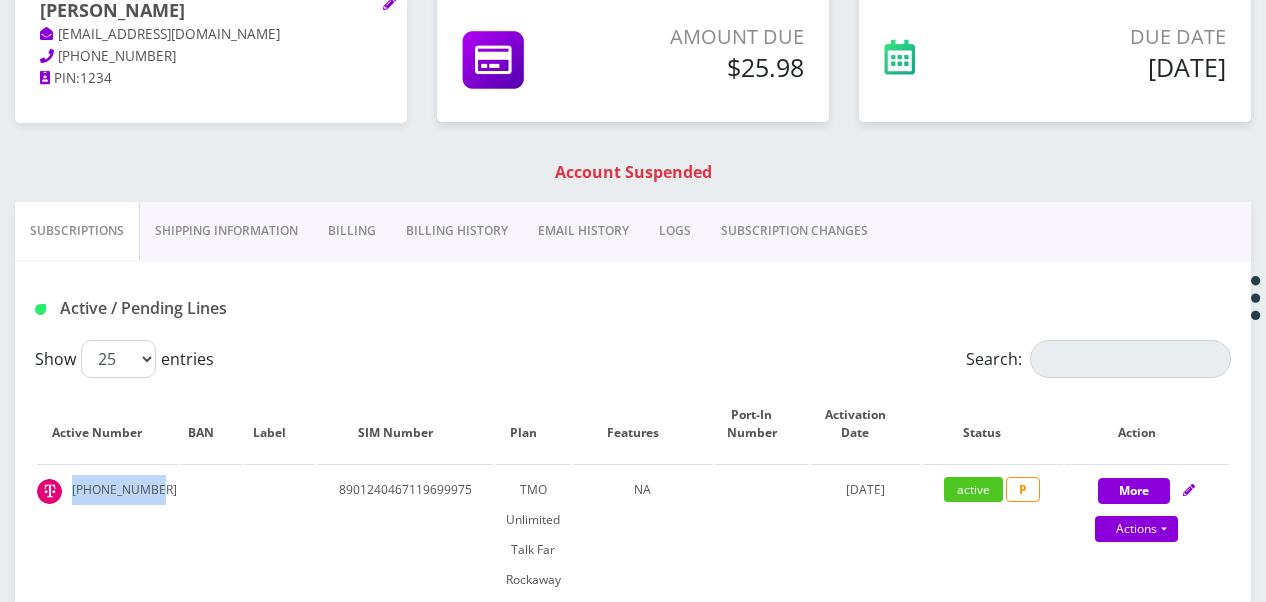 scroll, scrollTop: 265, scrollLeft: 0, axis: vertical 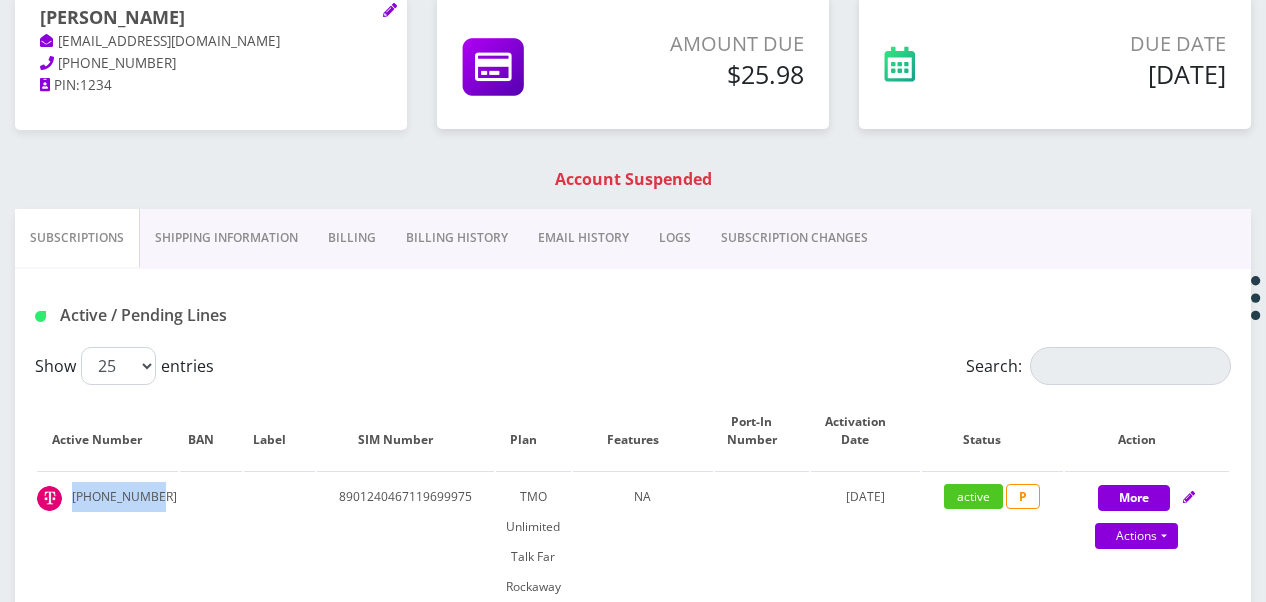 click on "Shipping Information" at bounding box center (226, 238) 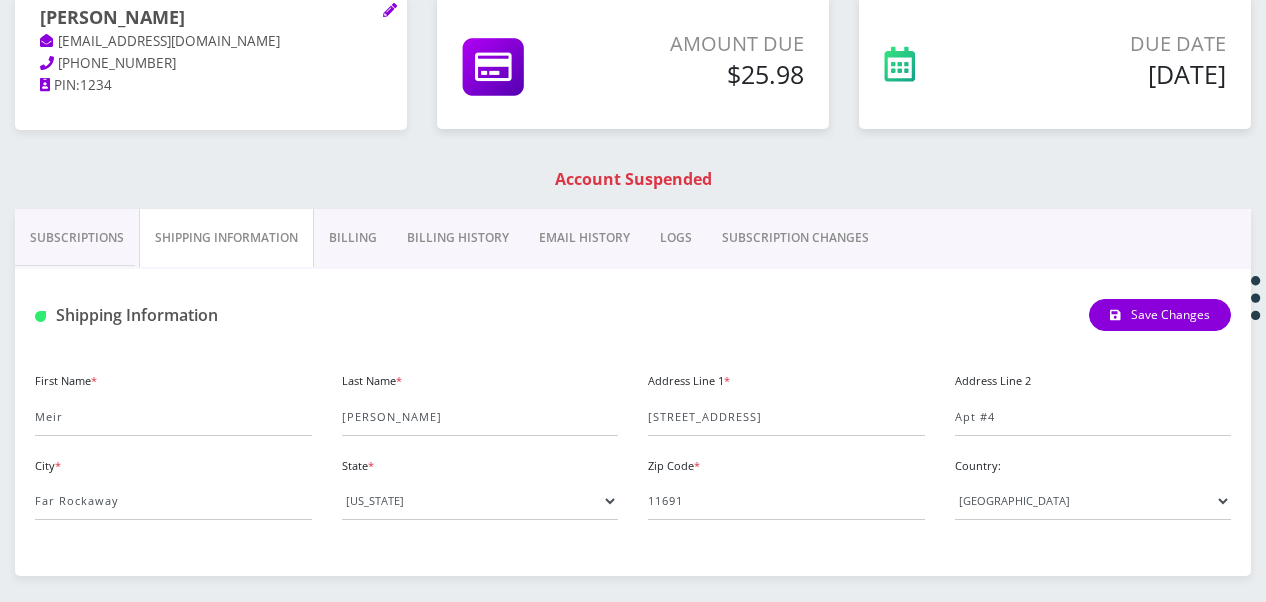 click on "Billing" at bounding box center (353, 238) 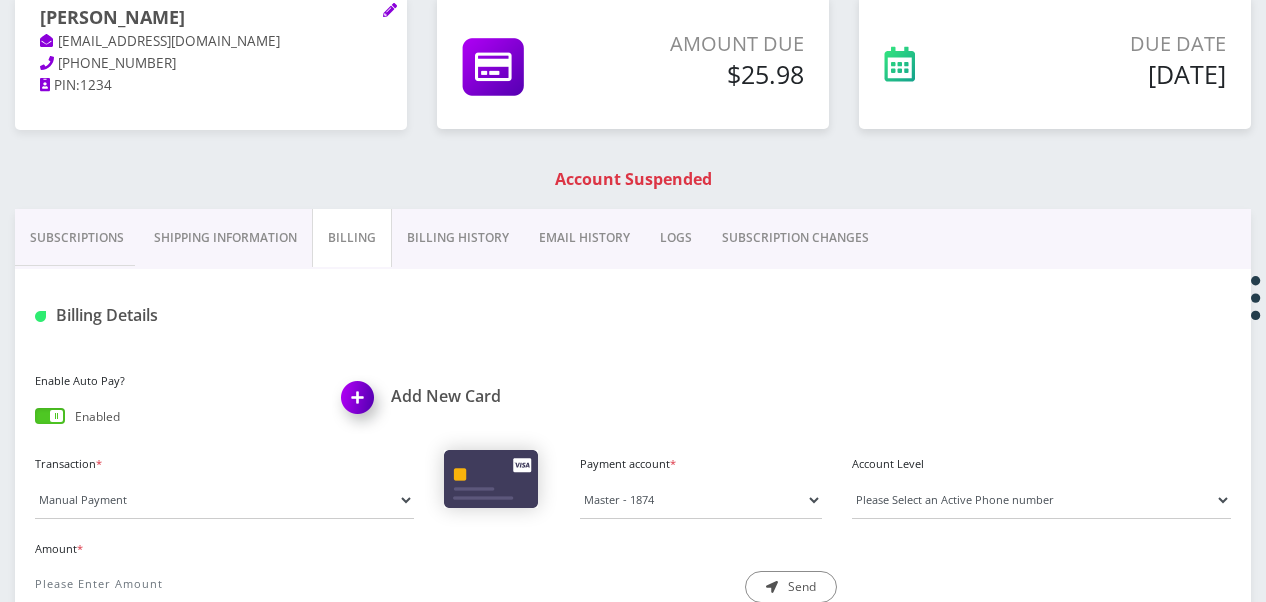 click on "Shipping Information" at bounding box center [225, 238] 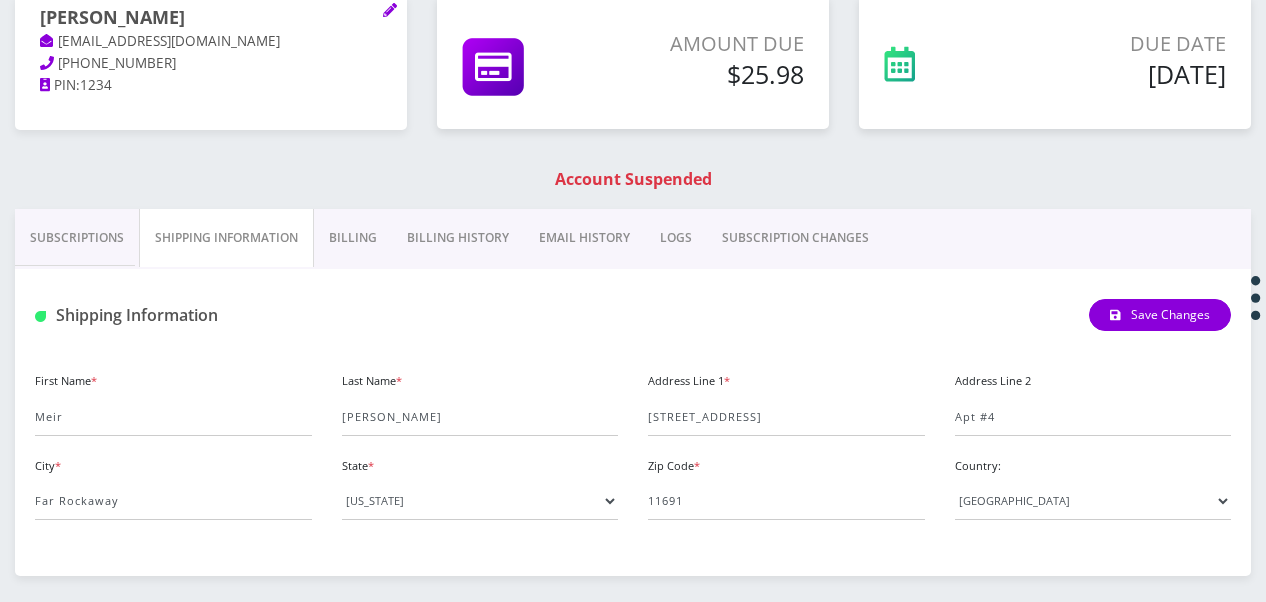 click on "Billing" at bounding box center [353, 238] 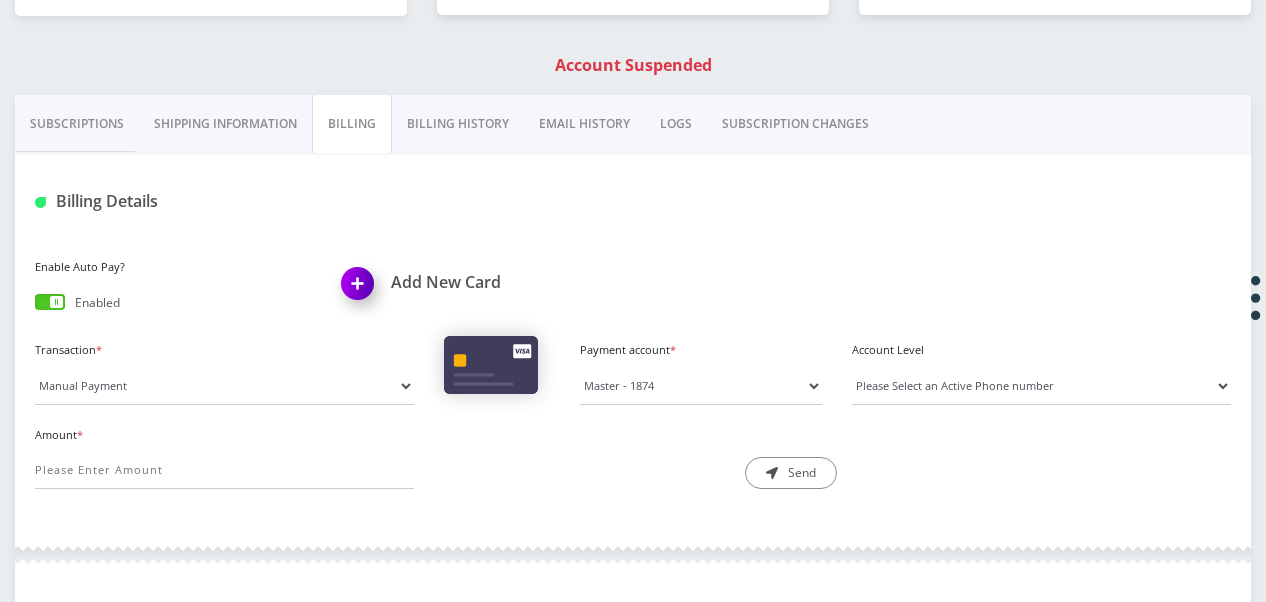 scroll, scrollTop: 465, scrollLeft: 0, axis: vertical 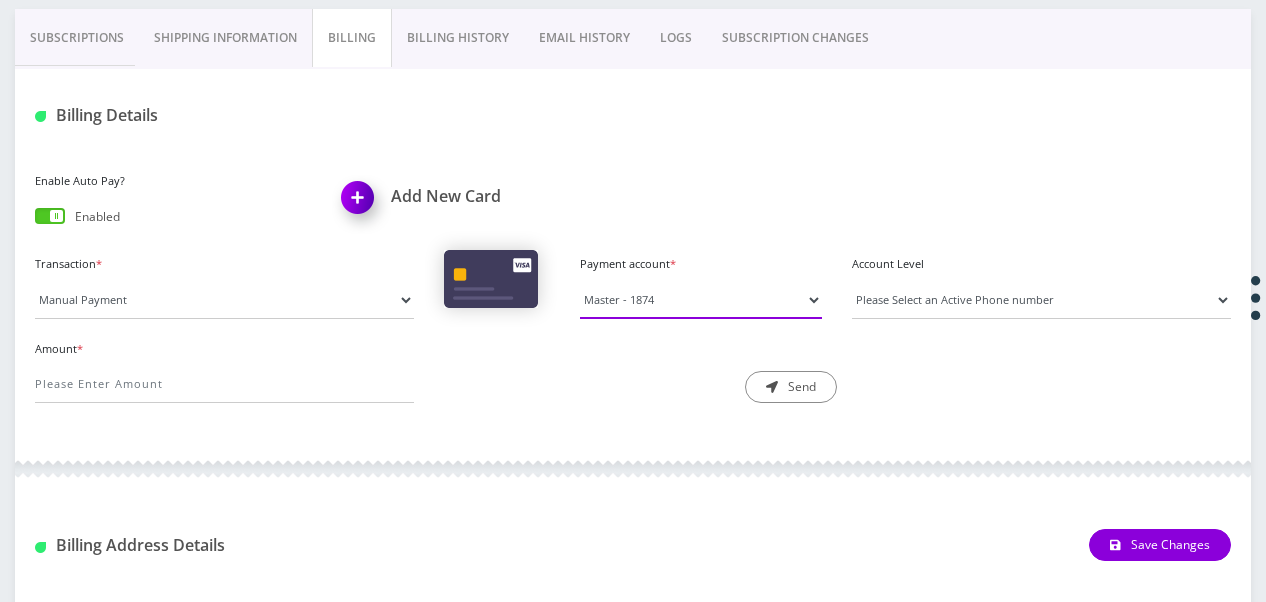 click on "Visa - 7077
Master - 1874" at bounding box center (701, 300) 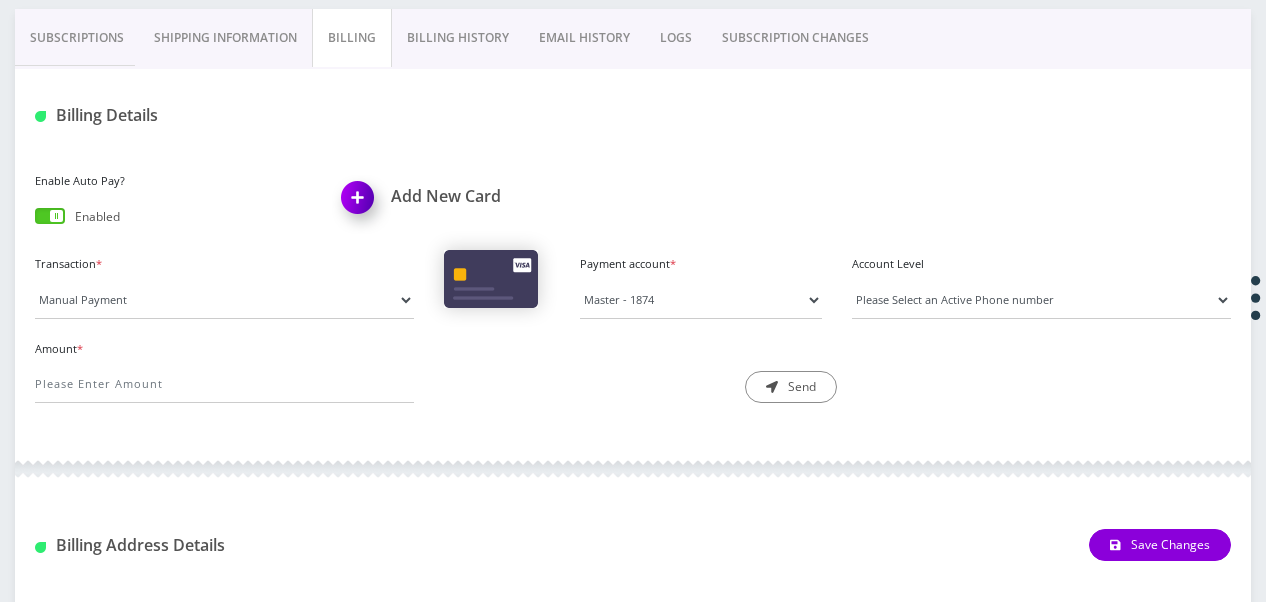 click on "Enable Auto Pay?
Enabled
Add New Card" at bounding box center [633, 208] 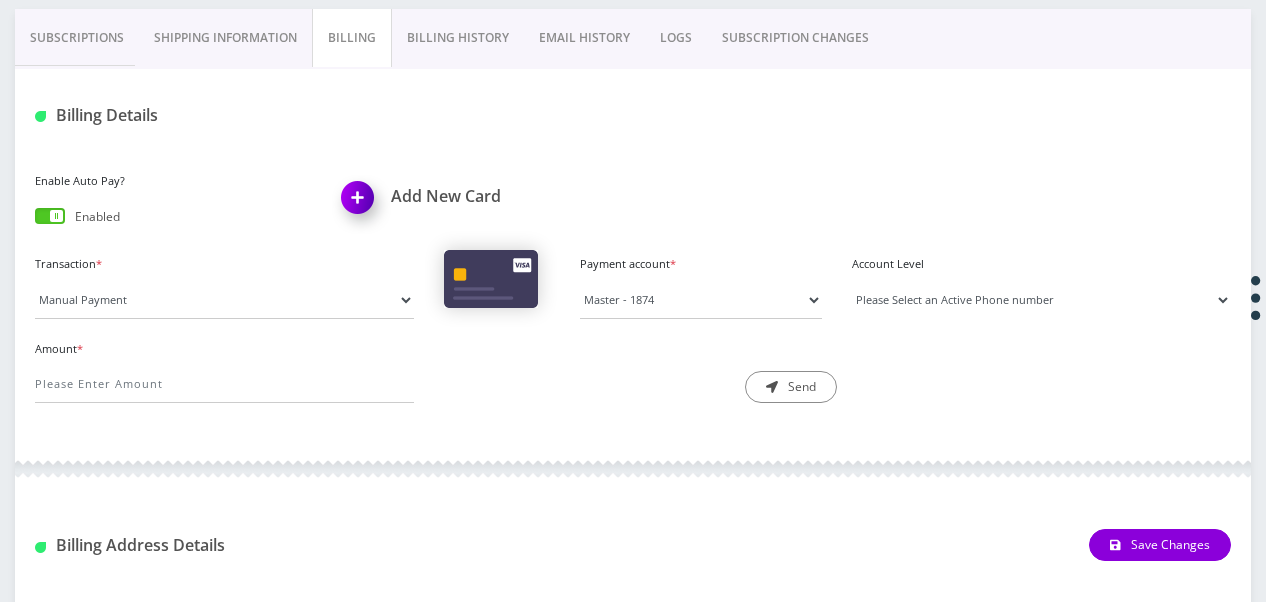 click on "Please Select an Active Phone number 9296803456" at bounding box center [1041, 300] 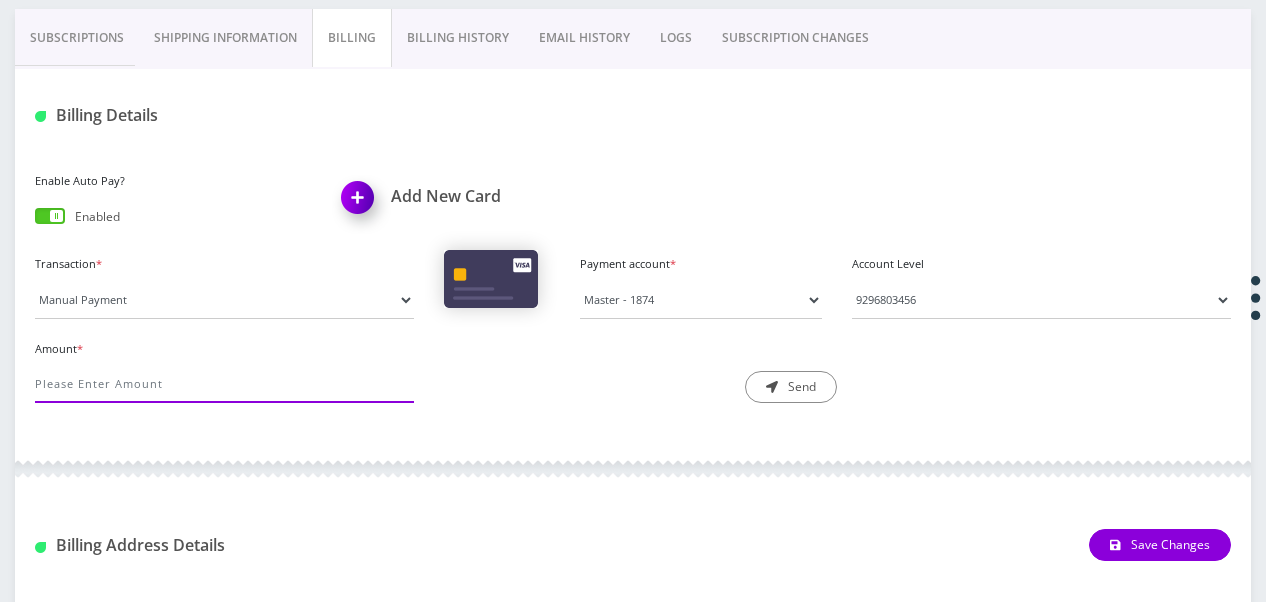 click on "Amount   *" at bounding box center (224, 384) 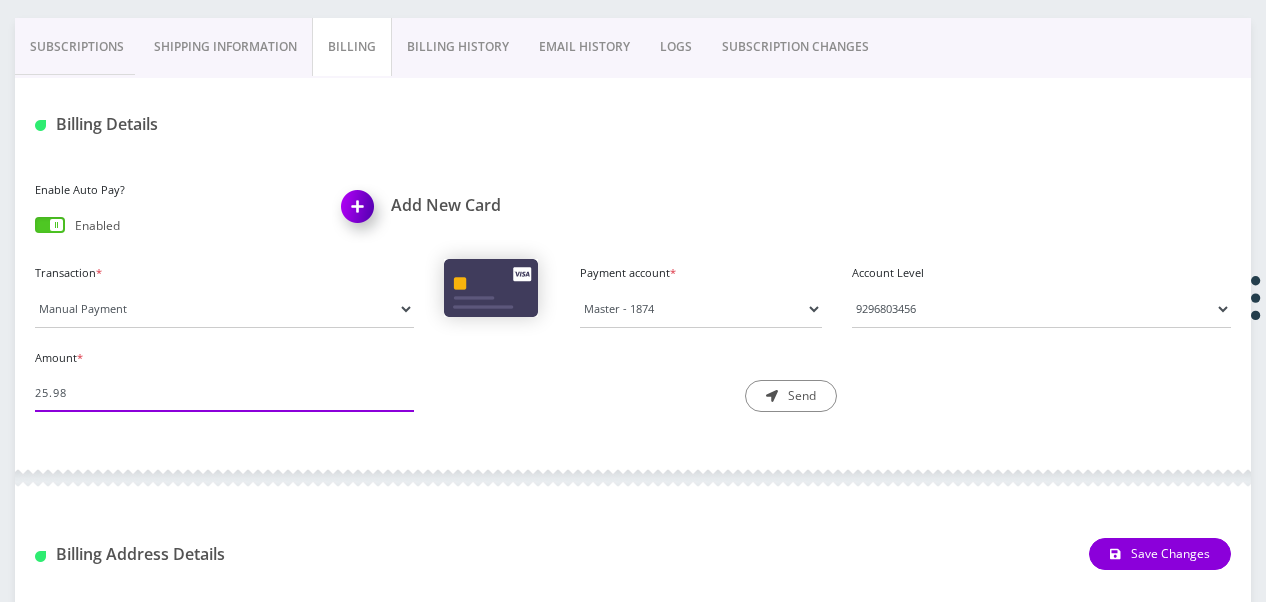 scroll, scrollTop: 465, scrollLeft: 0, axis: vertical 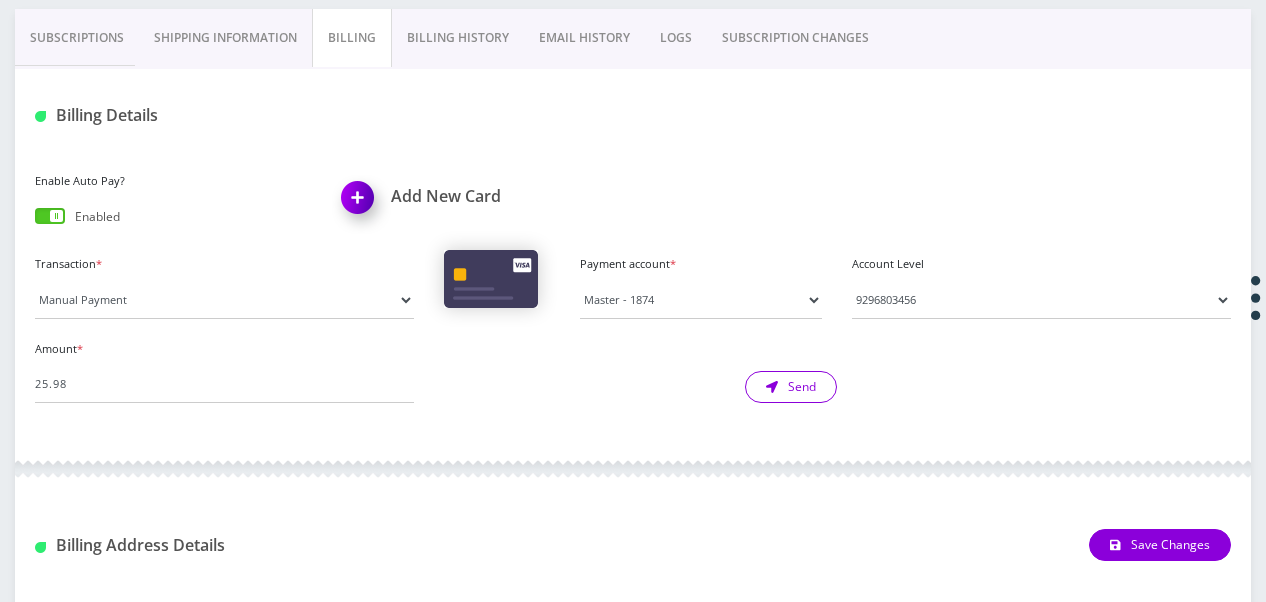 click on "Send" at bounding box center [791, 387] 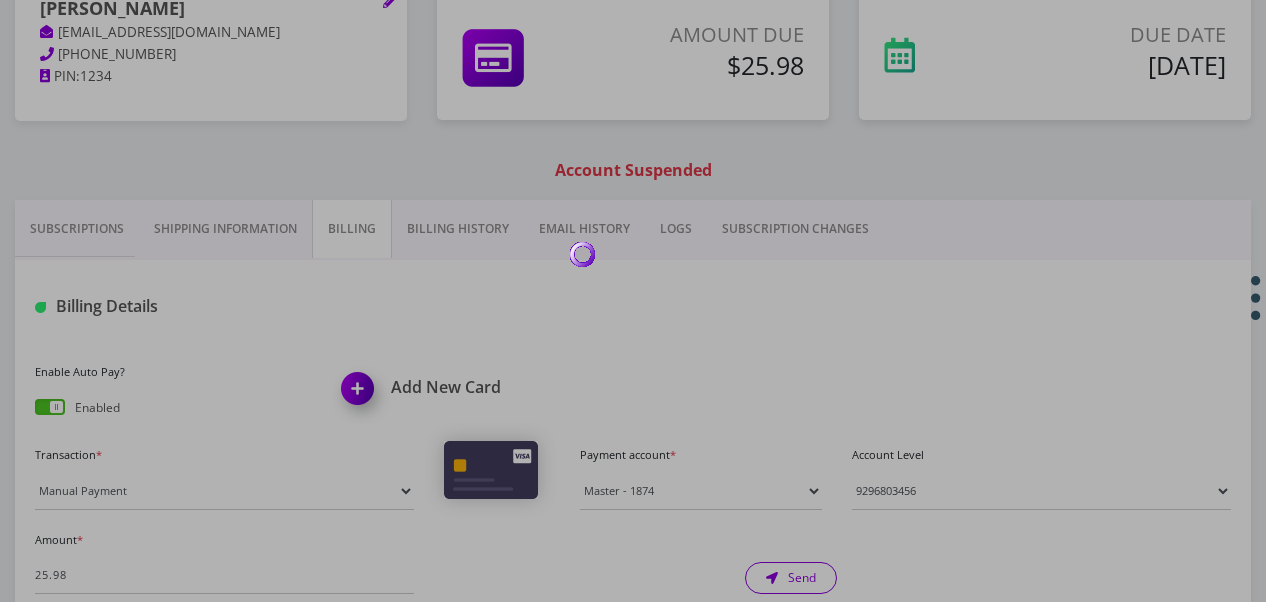 scroll, scrollTop: 165, scrollLeft: 0, axis: vertical 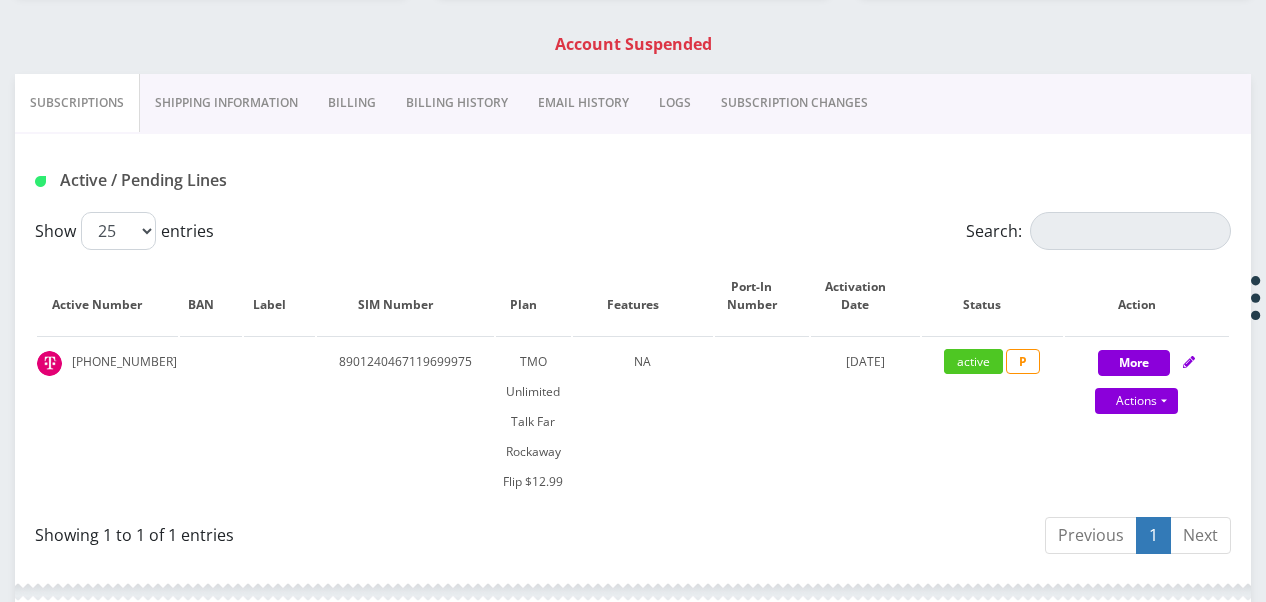 click on "Billing" at bounding box center (352, 103) 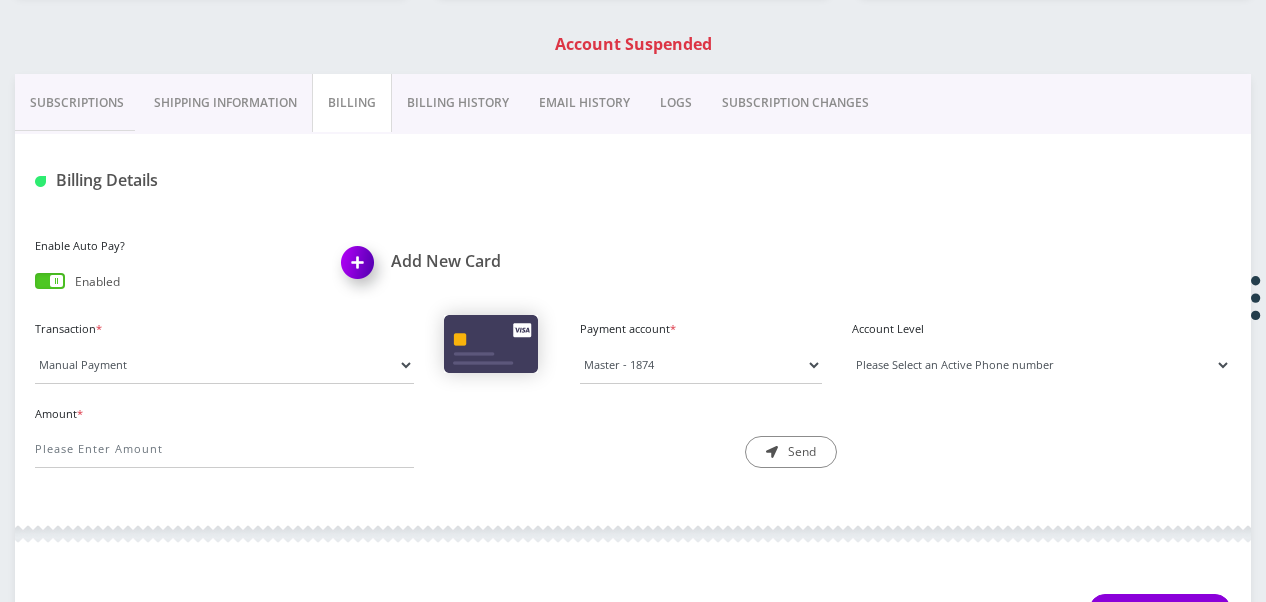 click on "Please Select an Active Phone number [PHONE_NUMBER]" at bounding box center (1041, 365) 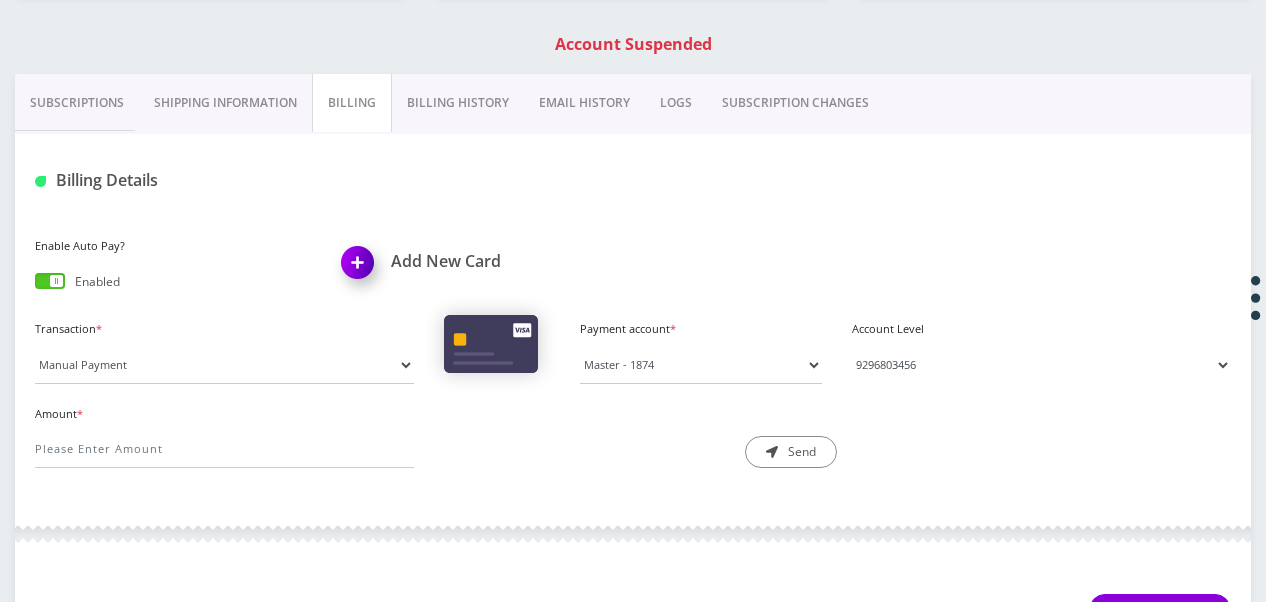 click on "Please Select an Active Phone number [PHONE_NUMBER]" at bounding box center [1041, 365] 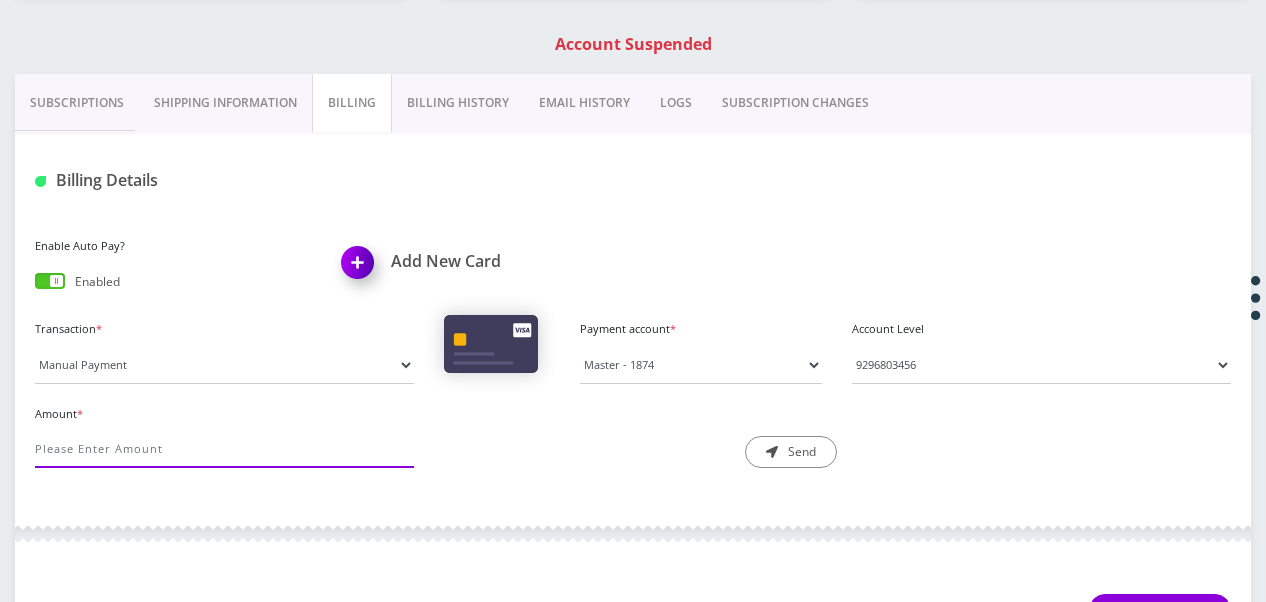 click on "Amount   *" at bounding box center [224, 449] 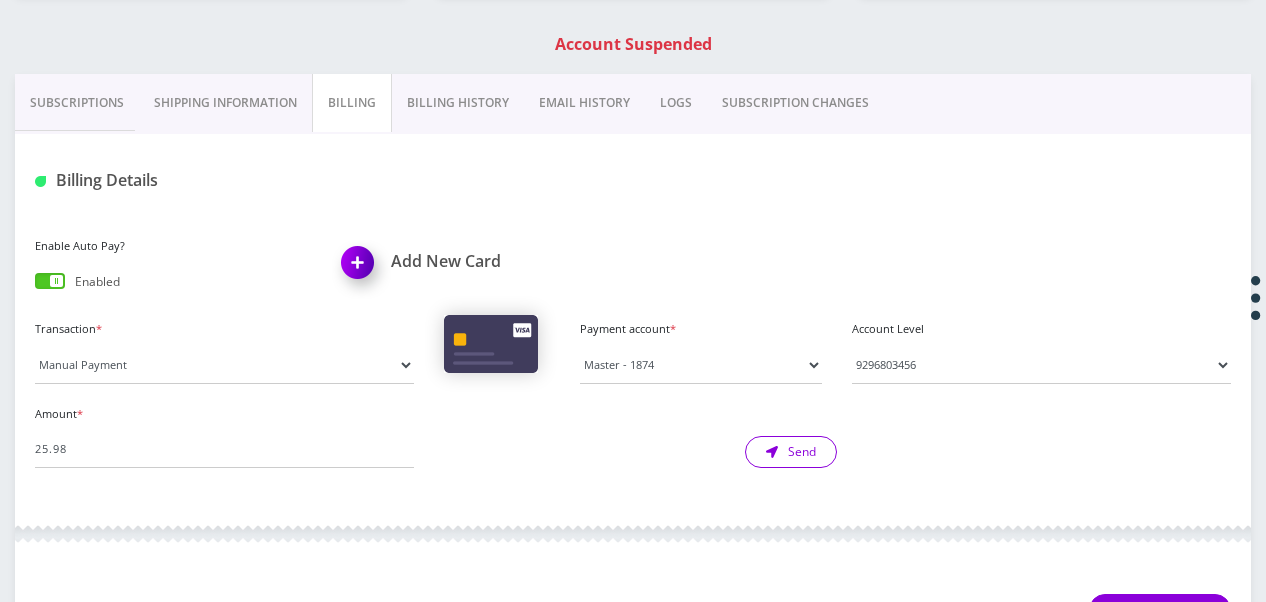 click 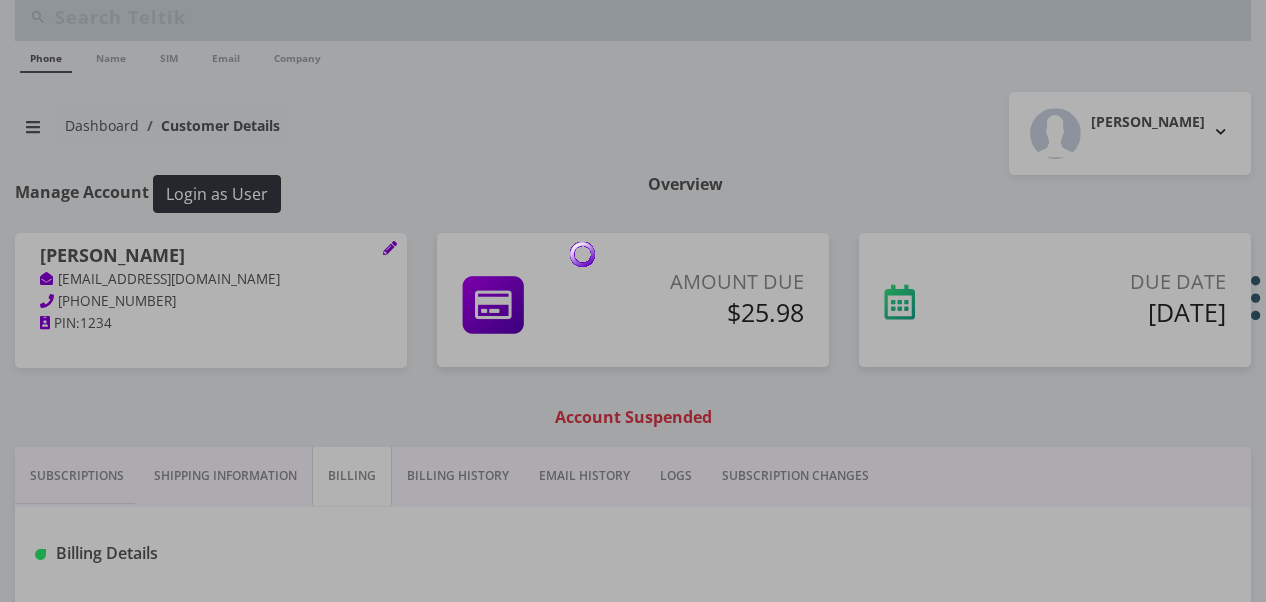 scroll, scrollTop: 0, scrollLeft: 0, axis: both 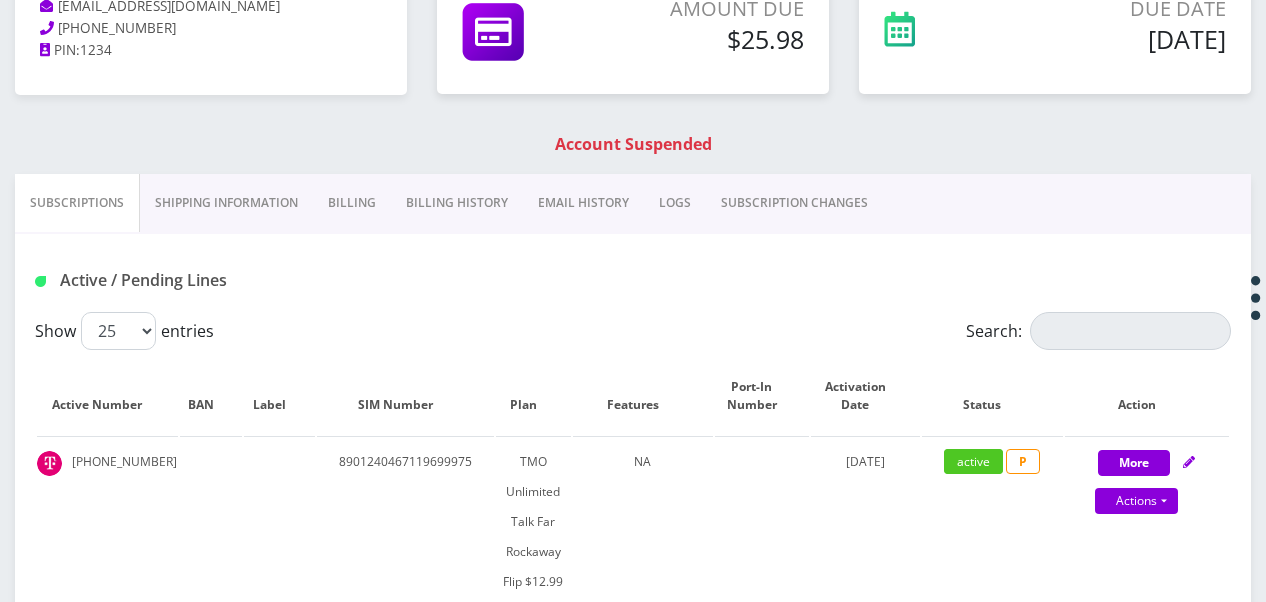 click on "Billing" at bounding box center [352, 203] 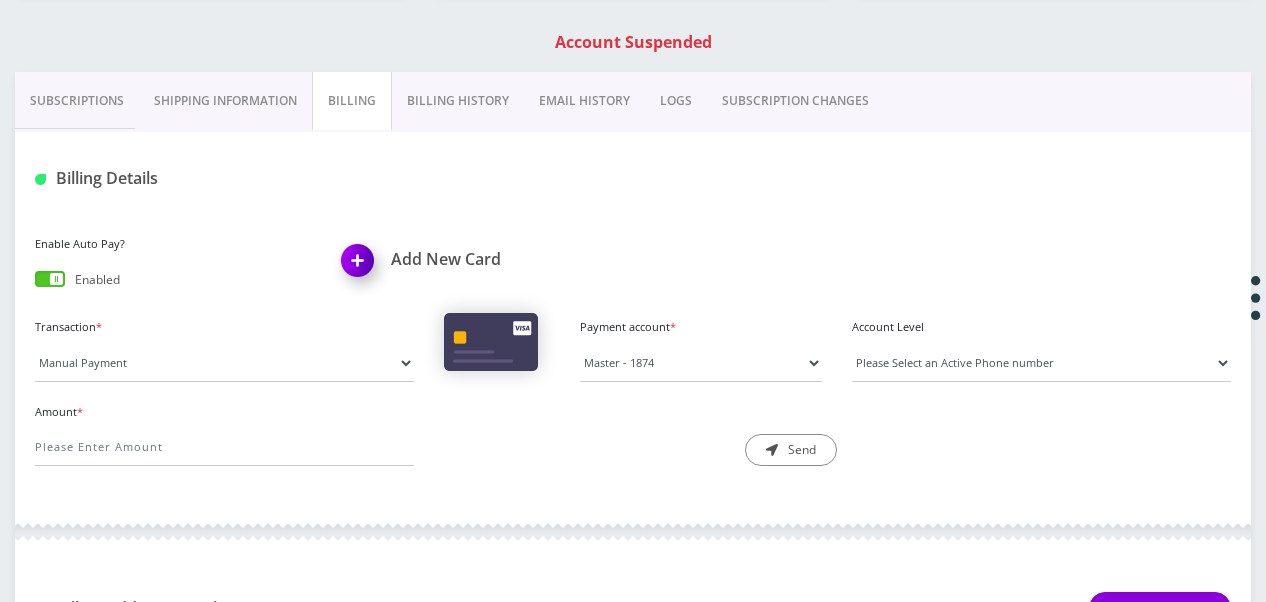 scroll, scrollTop: 500, scrollLeft: 0, axis: vertical 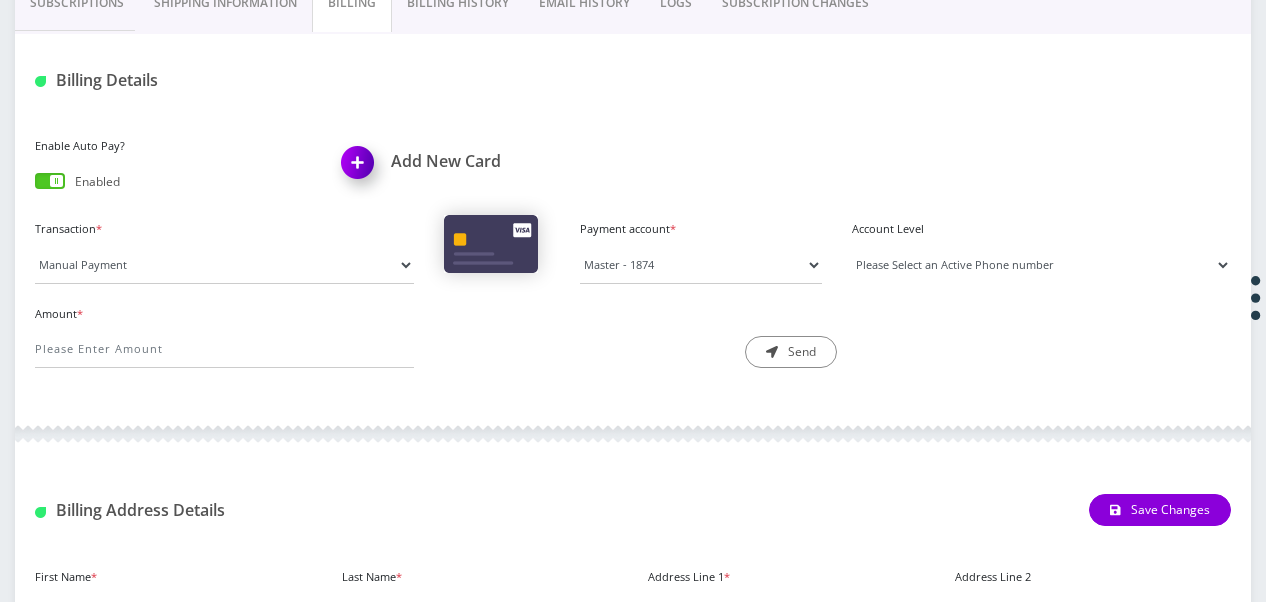 click on "Please Select an Active Phone number 9296803456" at bounding box center [1041, 265] 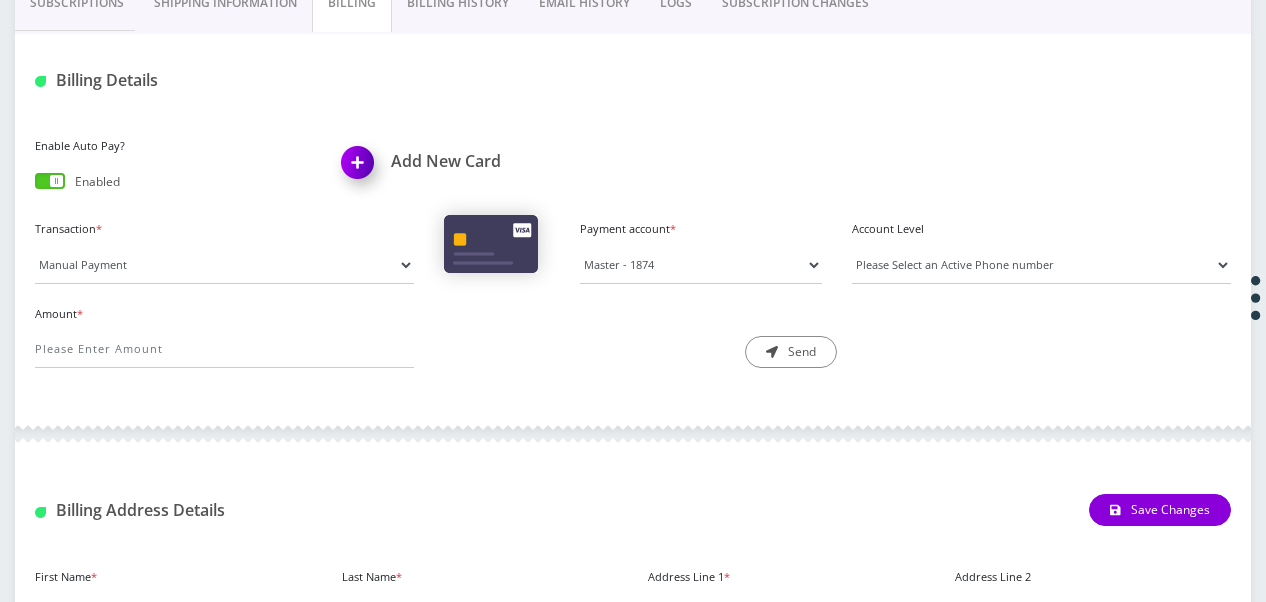 click on "Amount   *
Description  *
Send" at bounding box center [633, 342] 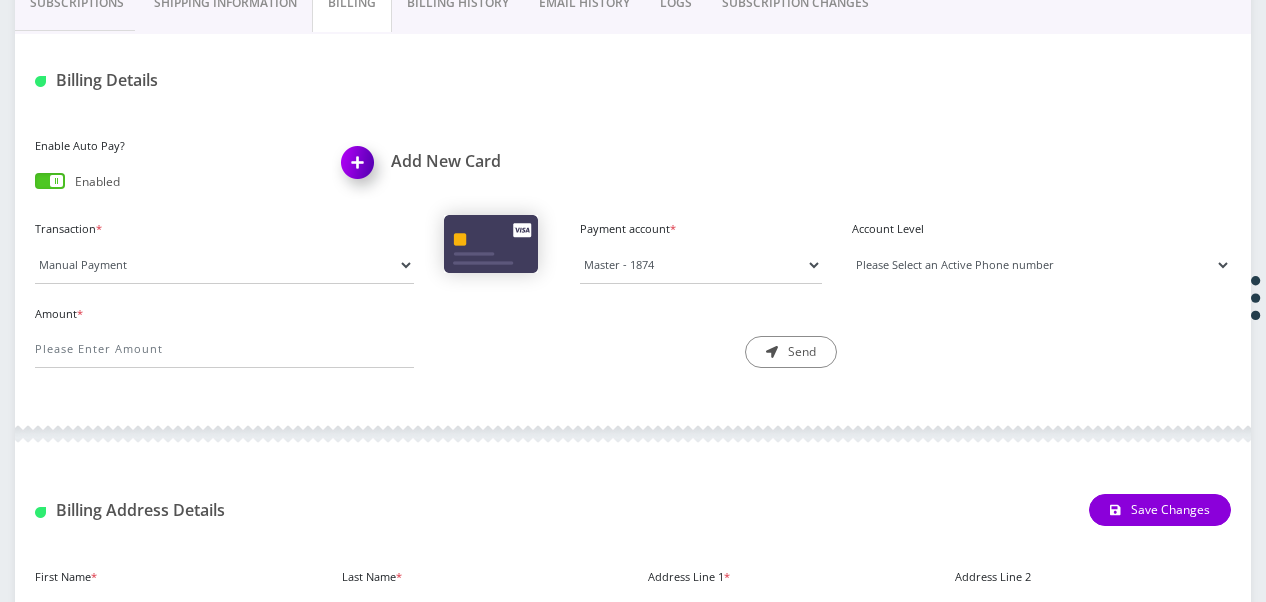 drag, startPoint x: 894, startPoint y: 272, endPoint x: 892, endPoint y: 285, distance: 13.152946 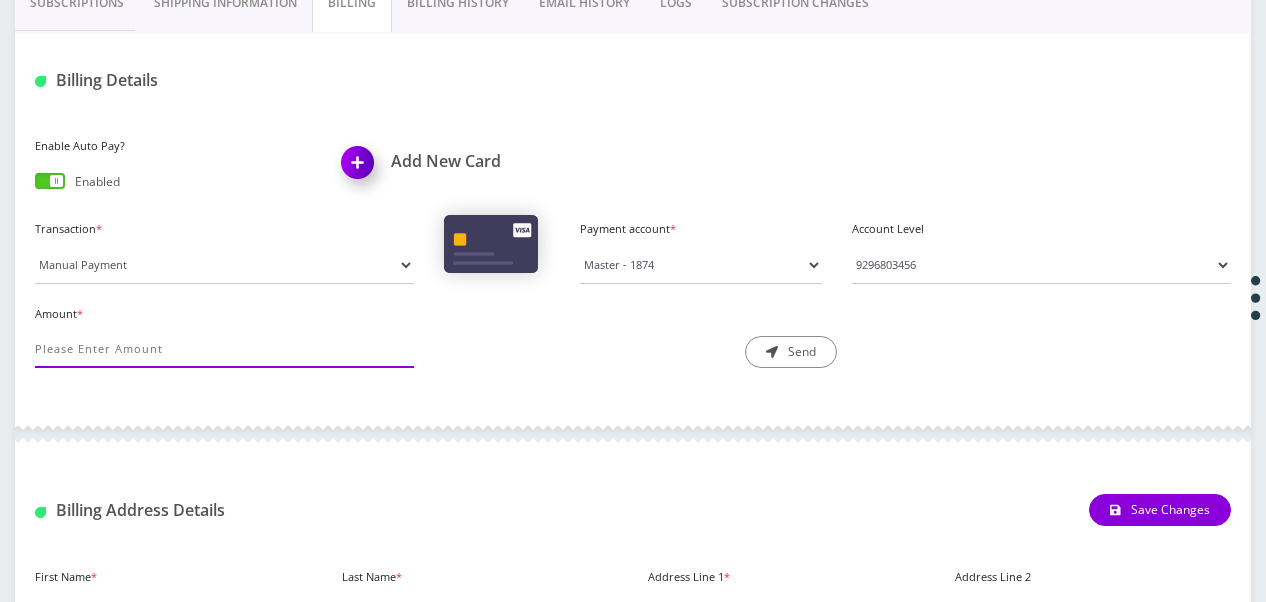 click on "Amount   *" at bounding box center (224, 349) 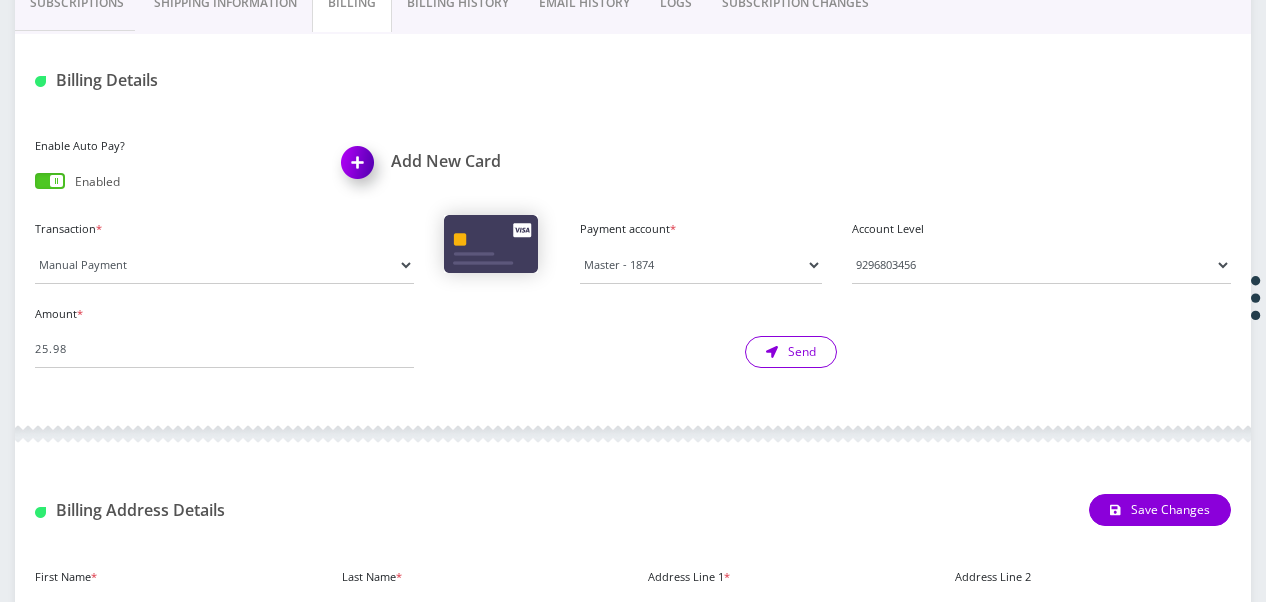 click on "Send" at bounding box center (791, 352) 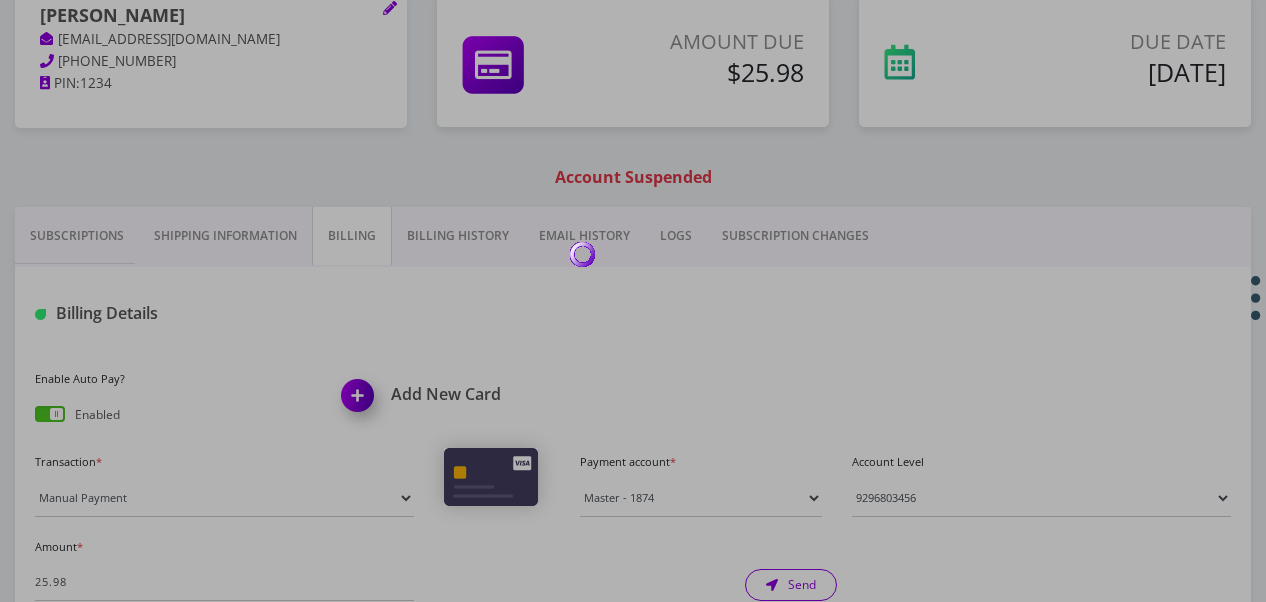 scroll, scrollTop: 265, scrollLeft: 0, axis: vertical 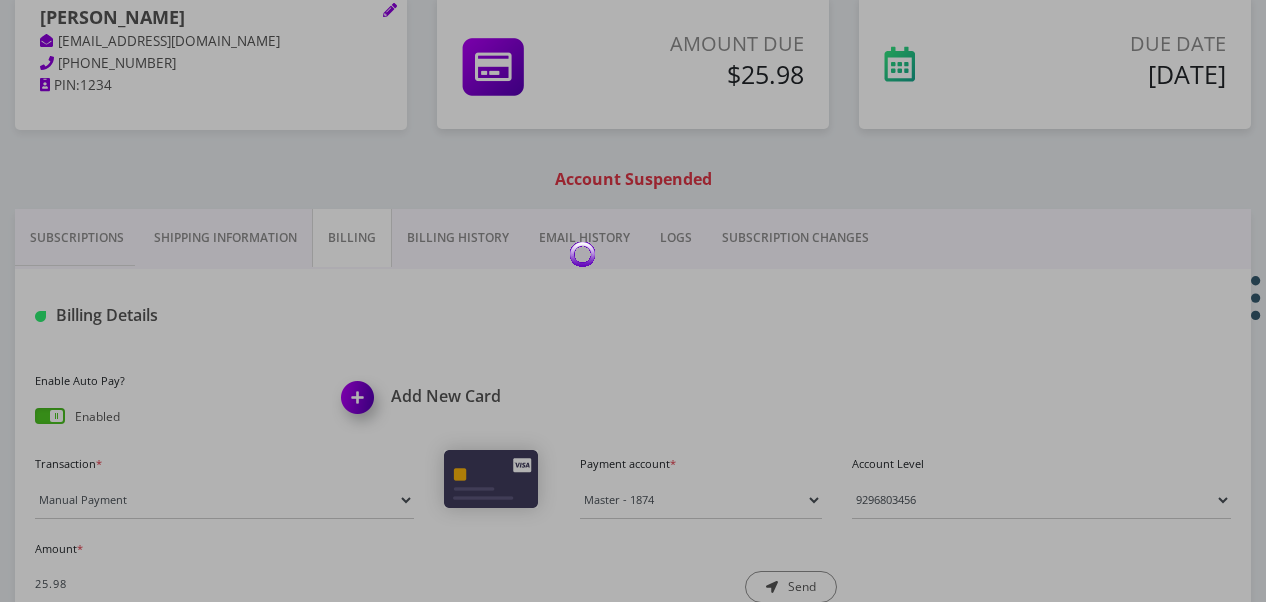 click at bounding box center [633, 301] 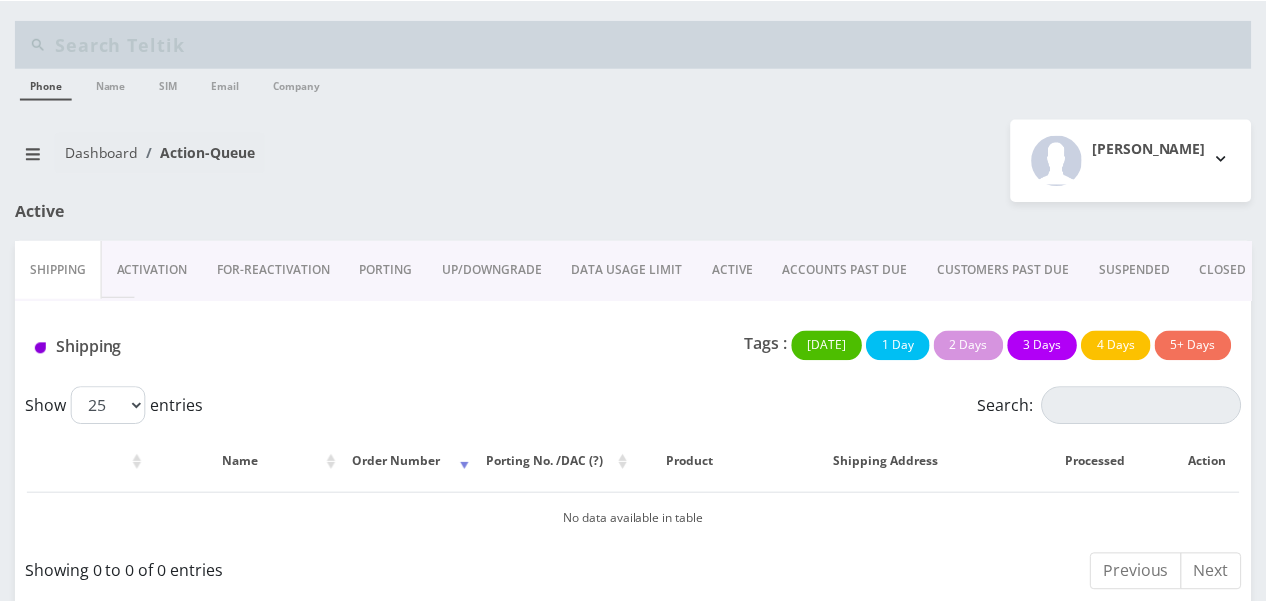 scroll, scrollTop: 0, scrollLeft: 0, axis: both 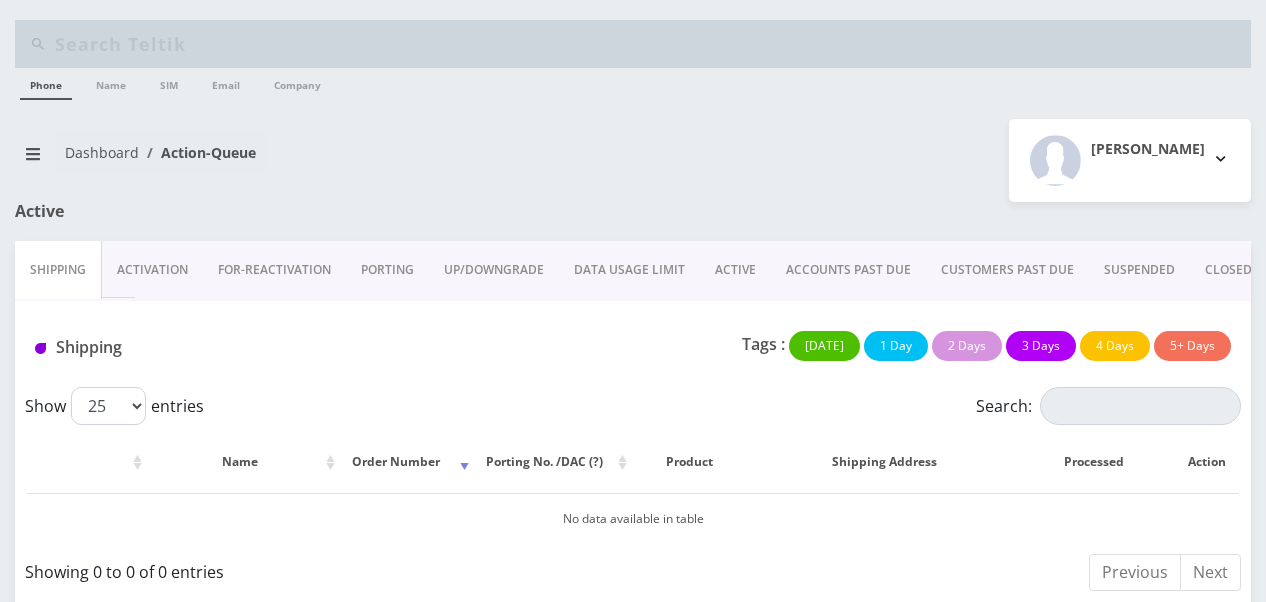 click on "ACTIVE" at bounding box center (735, 270) 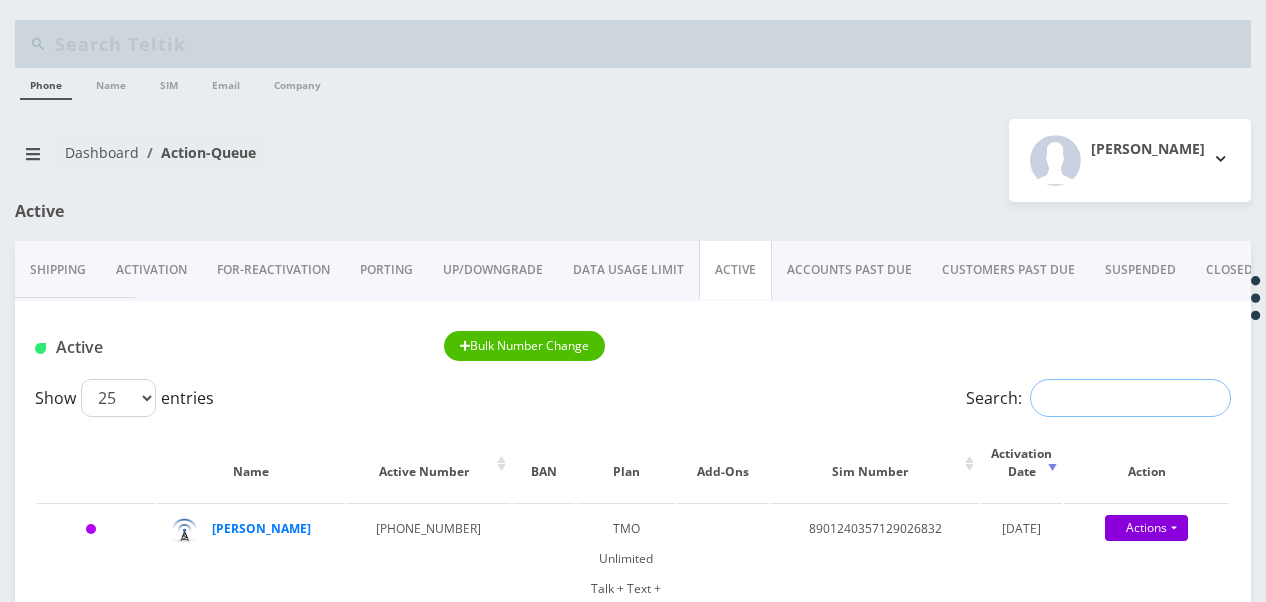 click on "Search:" at bounding box center [1130, 398] 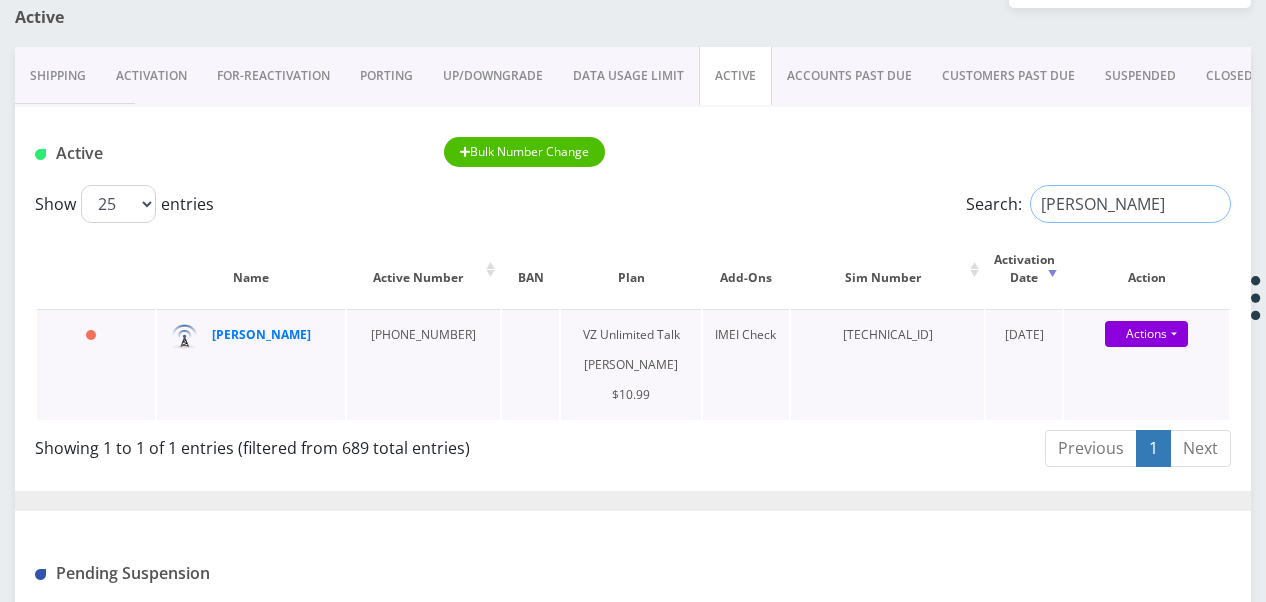 scroll, scrollTop: 200, scrollLeft: 0, axis: vertical 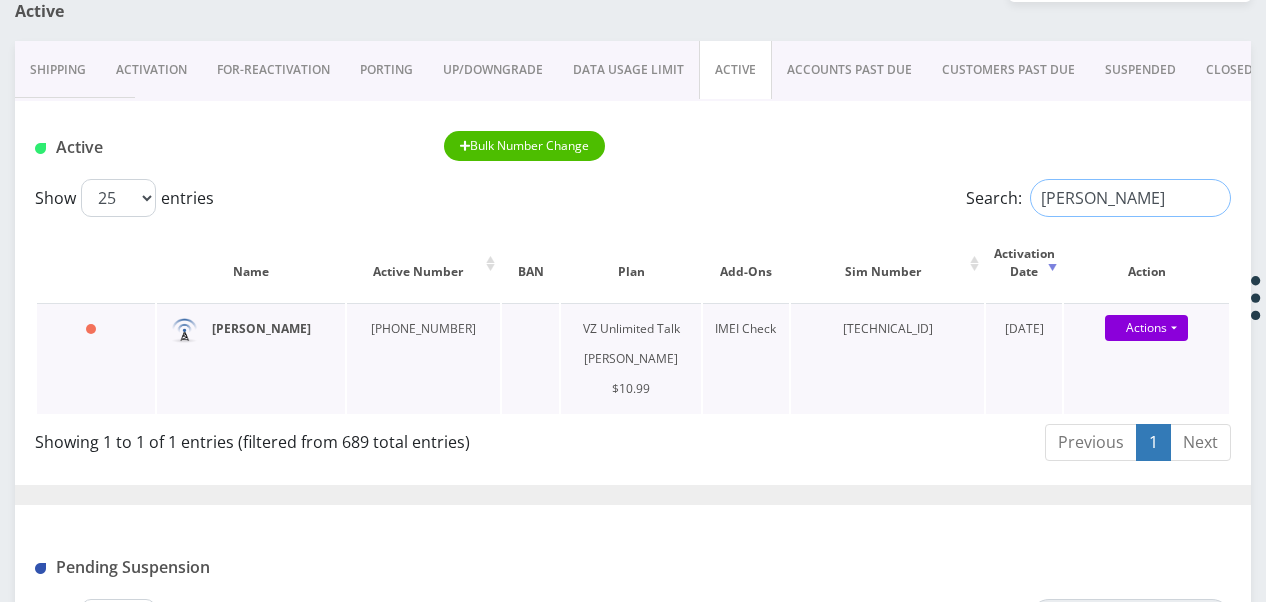 type on "[PERSON_NAME]" 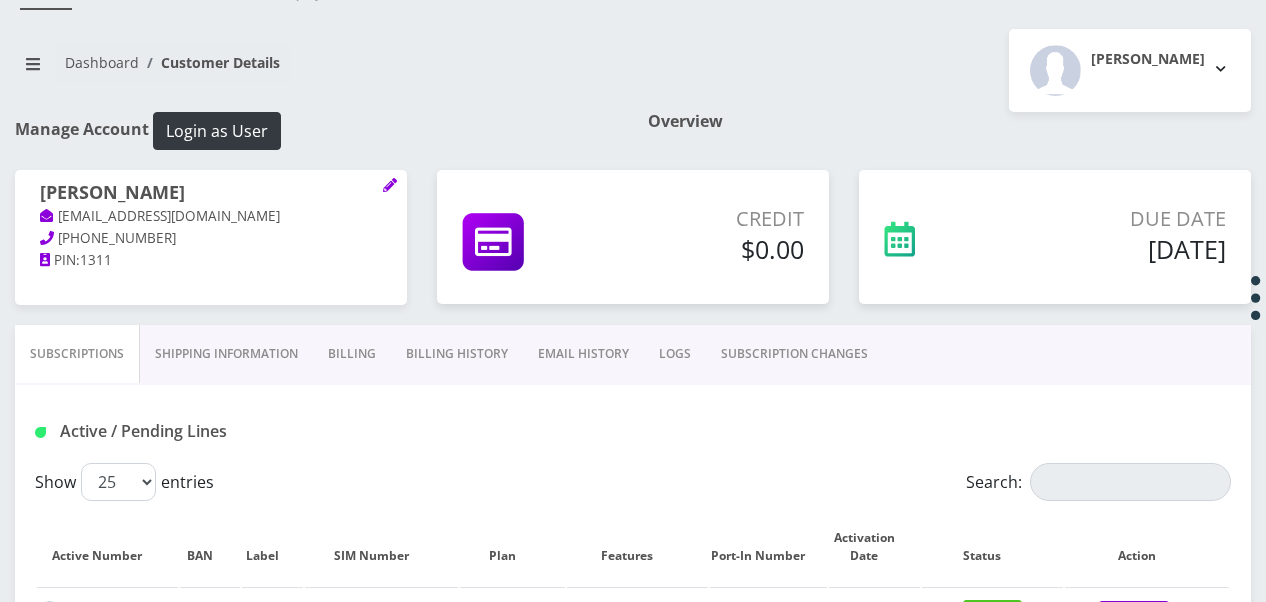 scroll, scrollTop: 200, scrollLeft: 0, axis: vertical 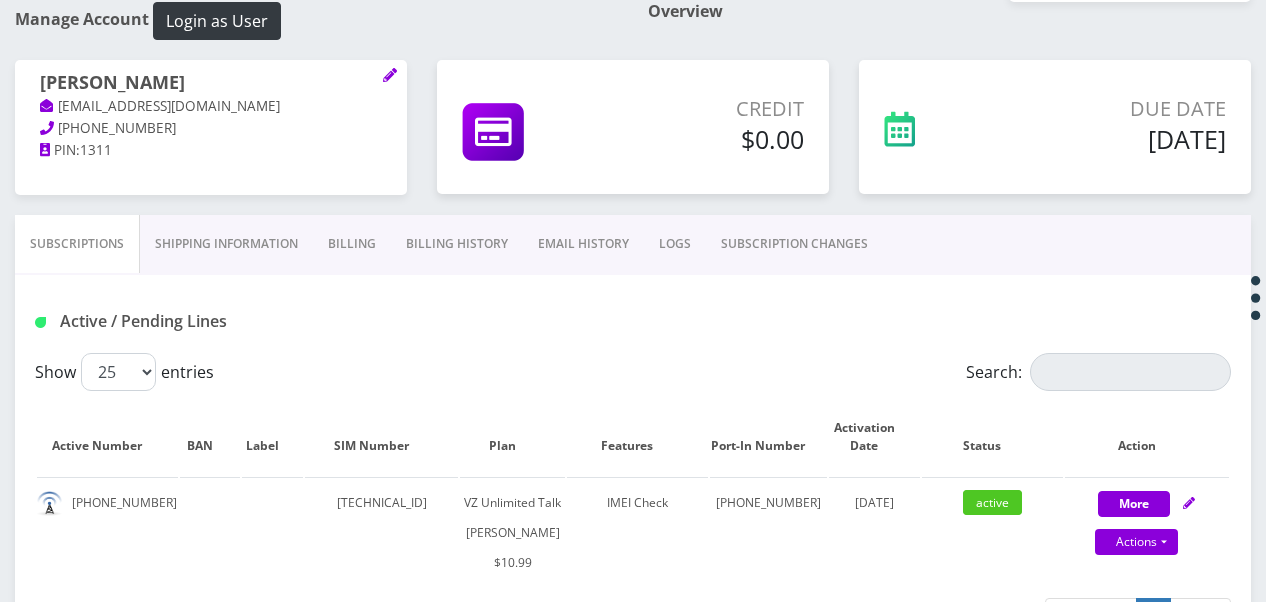 click on "SUBSCRIPTION CHANGES" at bounding box center [794, 244] 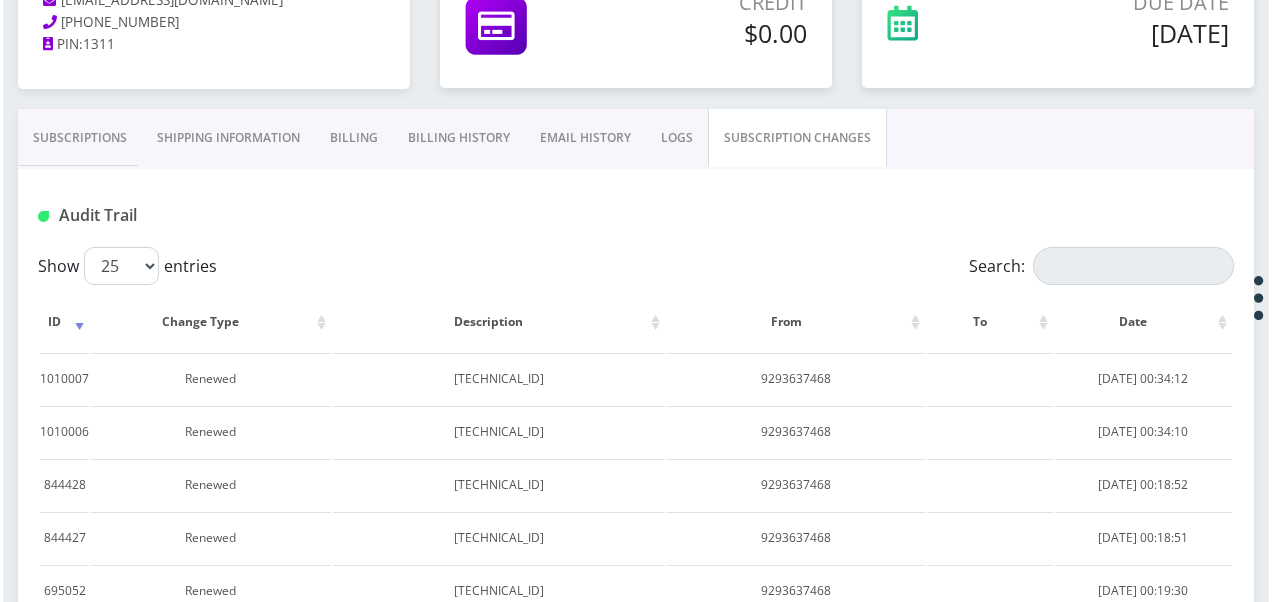 scroll, scrollTop: 200, scrollLeft: 0, axis: vertical 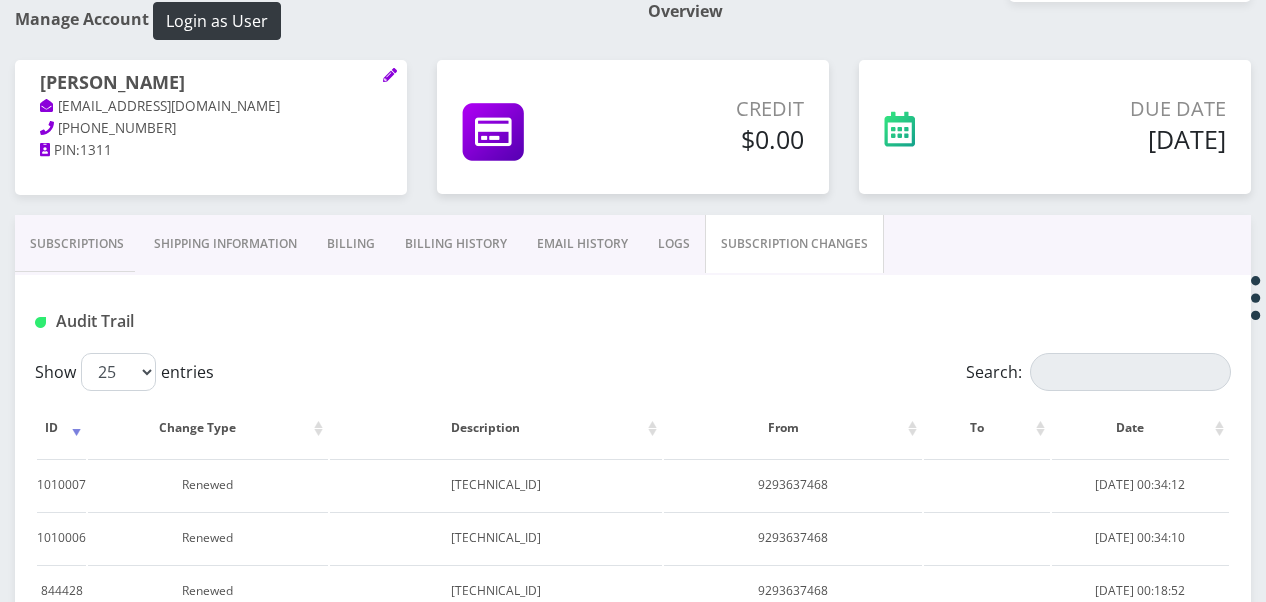 click on "Subscriptions" at bounding box center [77, 244] 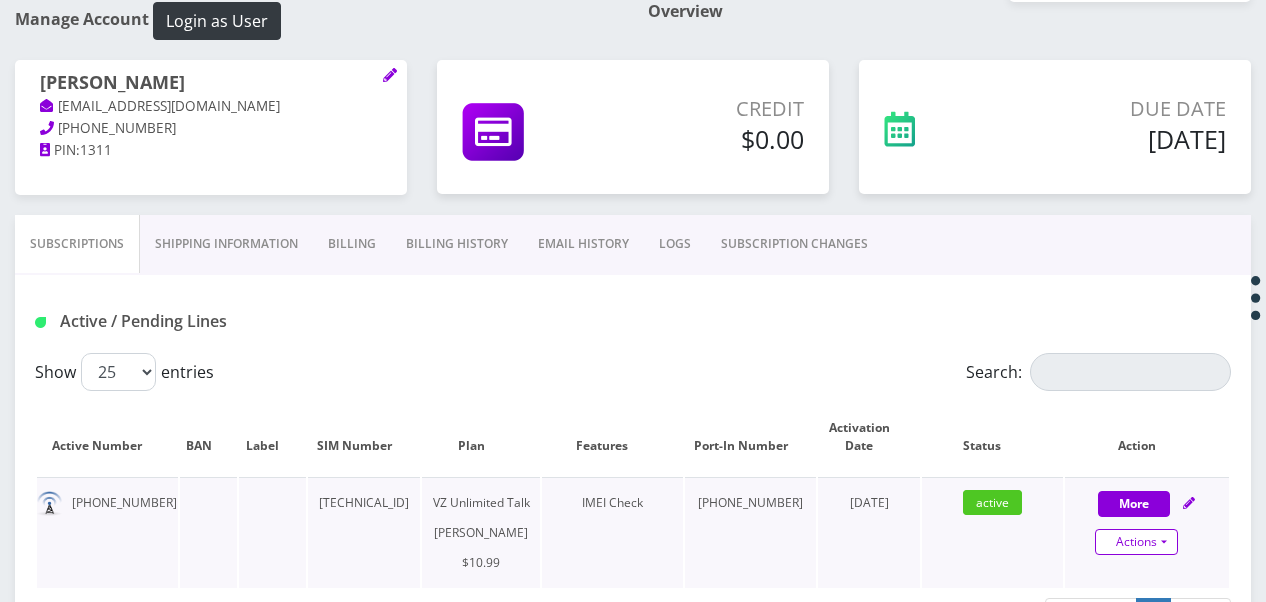 click on "Actions" at bounding box center (1136, 542) 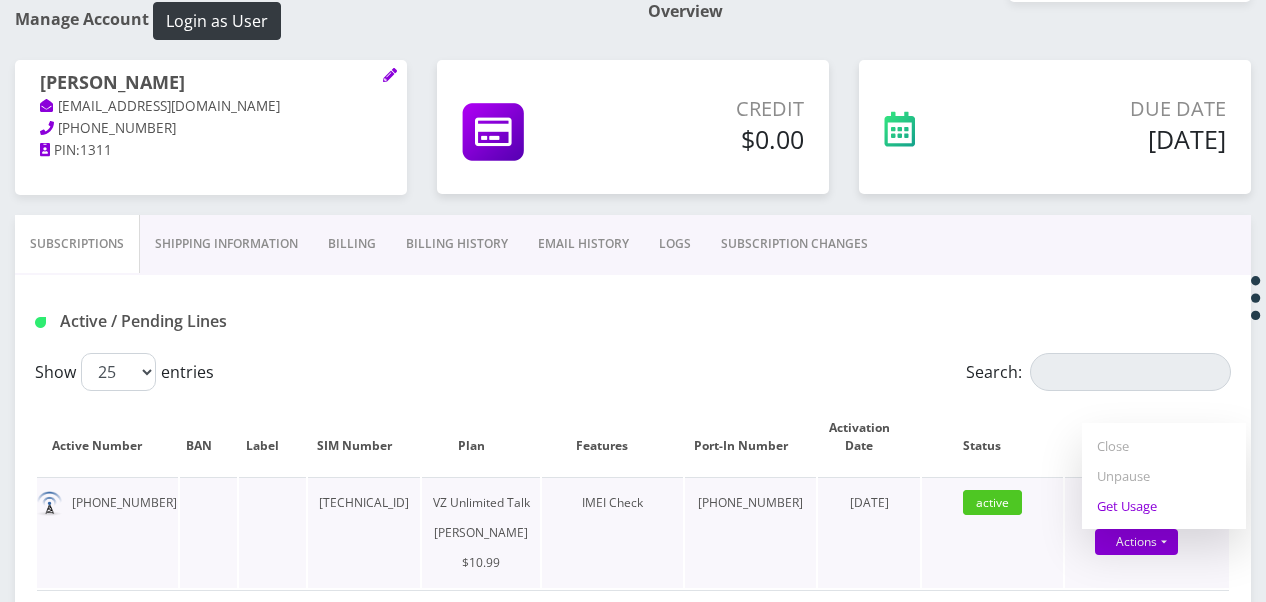 click on "Get Usage" at bounding box center [1164, 506] 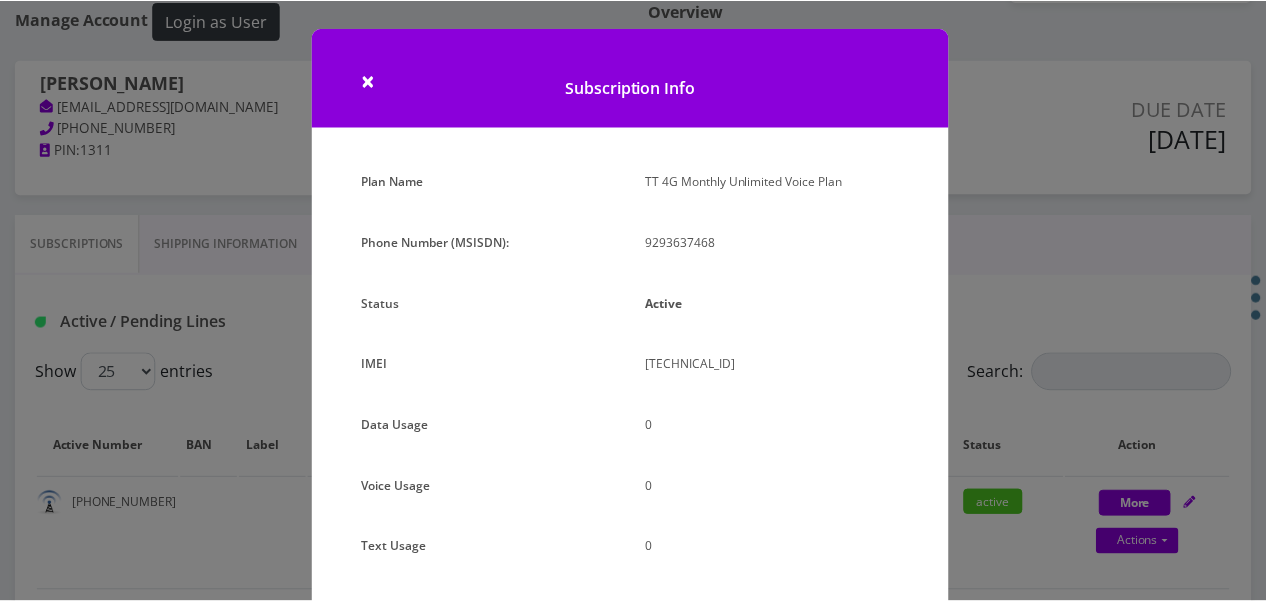 scroll, scrollTop: 192, scrollLeft: 0, axis: vertical 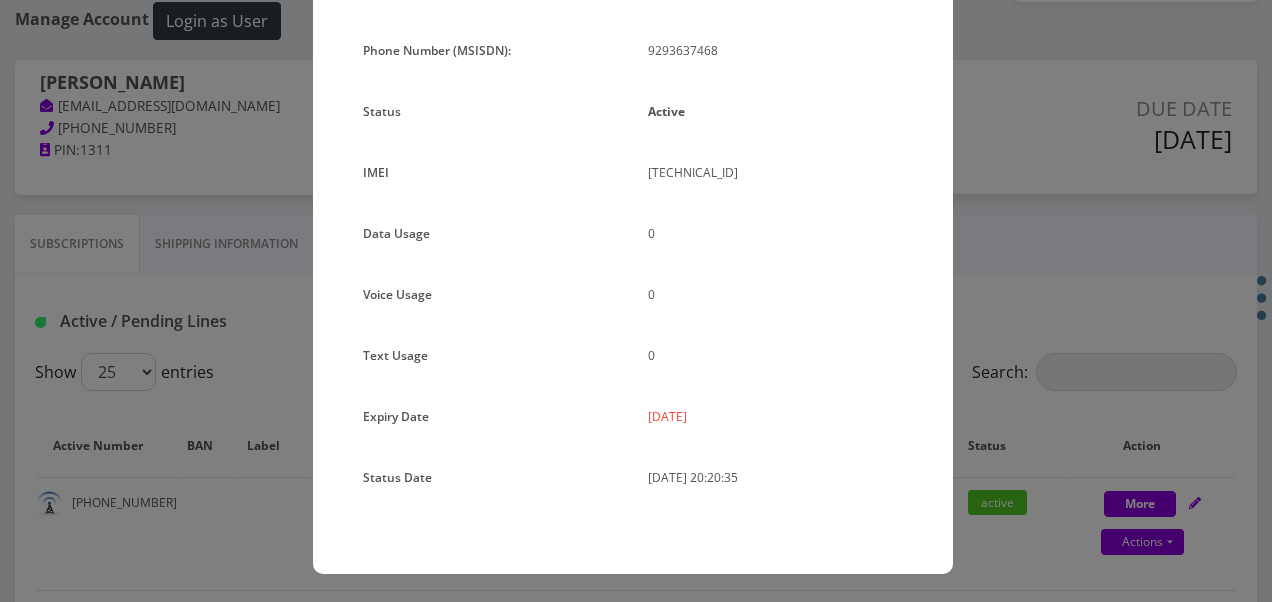 click on "×
Subscription Info
Plan Name
TT 4G Monthly Unlimited Voice Plan
Phone Number (MSISDN):
9293637468
Status
Active
IMEI
[TECHNICAL_ID]
Data Usage" at bounding box center (636, 301) 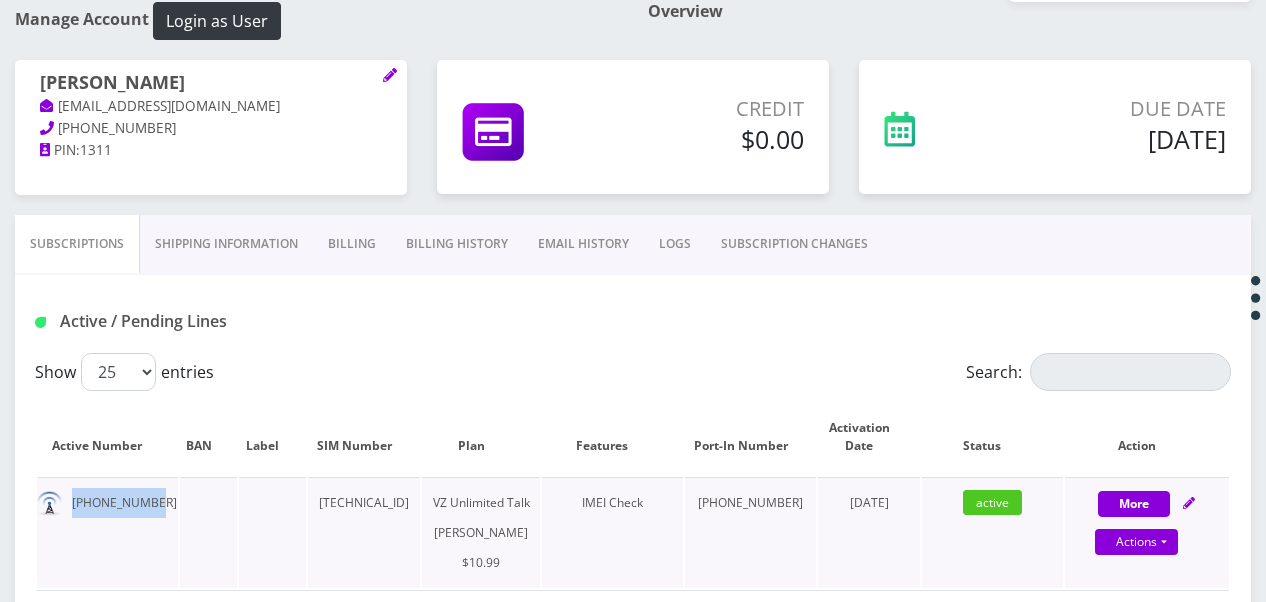 drag, startPoint x: 71, startPoint y: 503, endPoint x: 150, endPoint y: 505, distance: 79.025314 